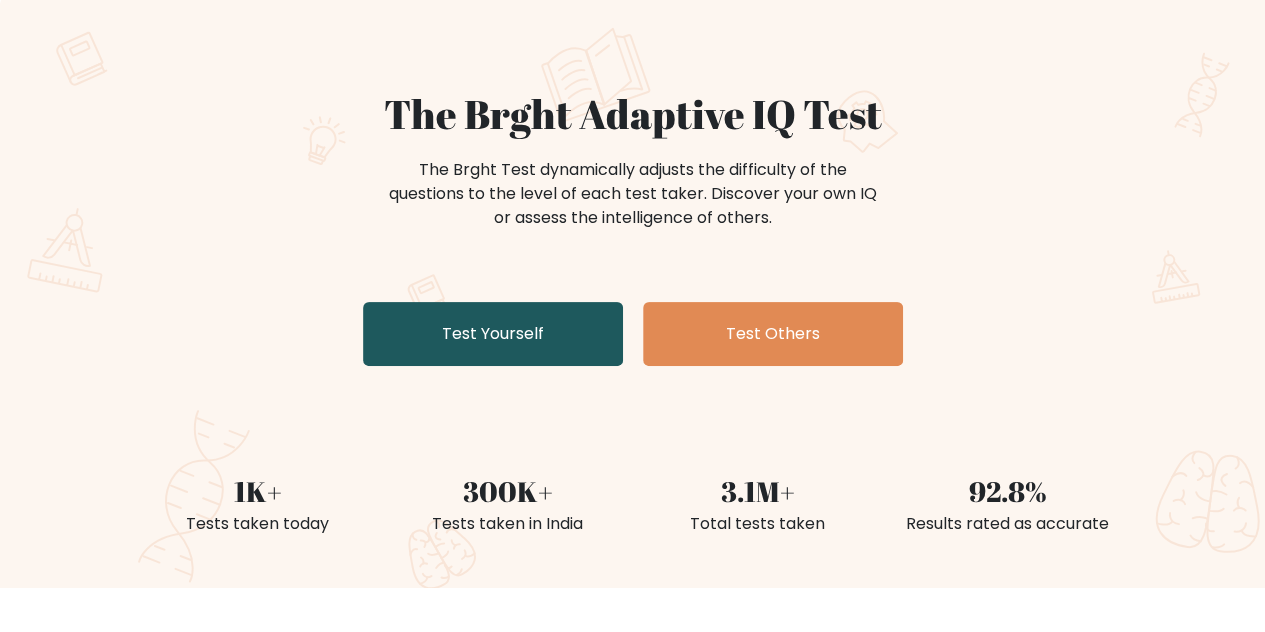 scroll, scrollTop: 116, scrollLeft: 0, axis: vertical 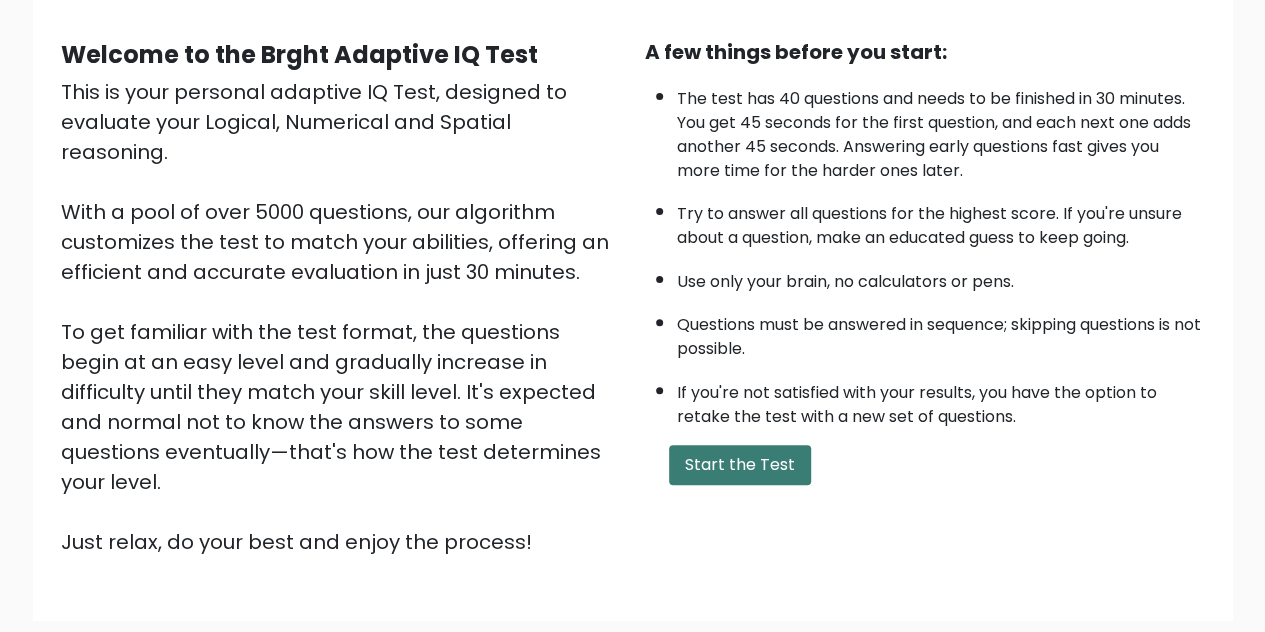 click on "Start the Test" at bounding box center (740, 465) 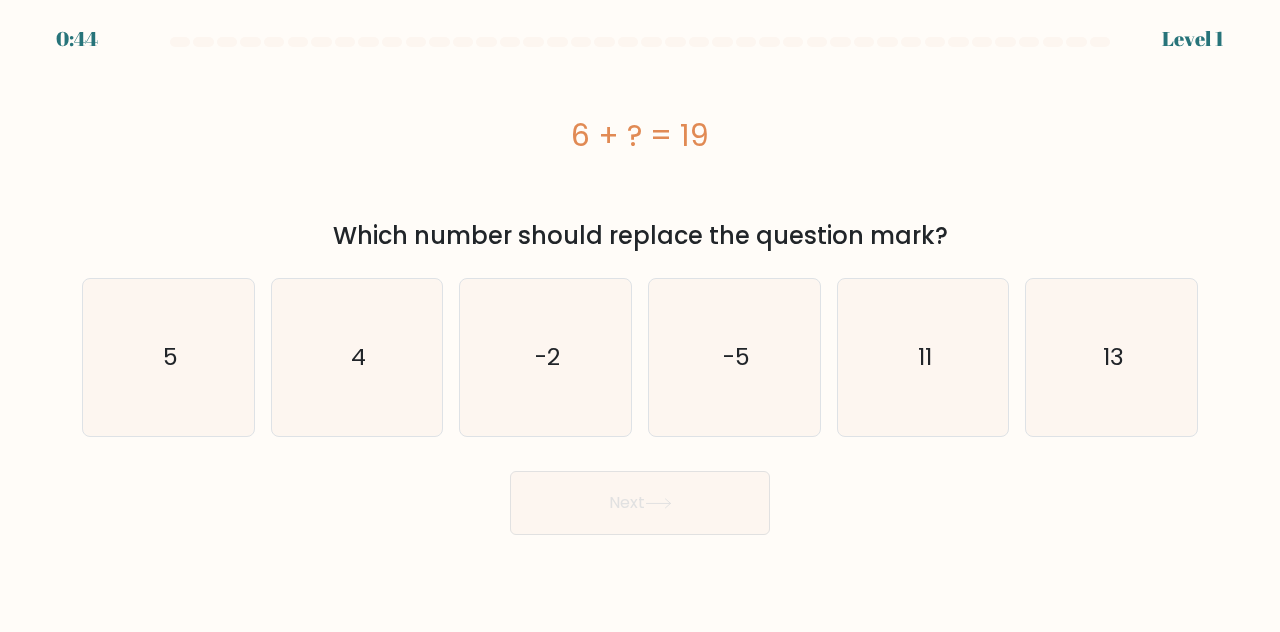 scroll, scrollTop: 0, scrollLeft: 0, axis: both 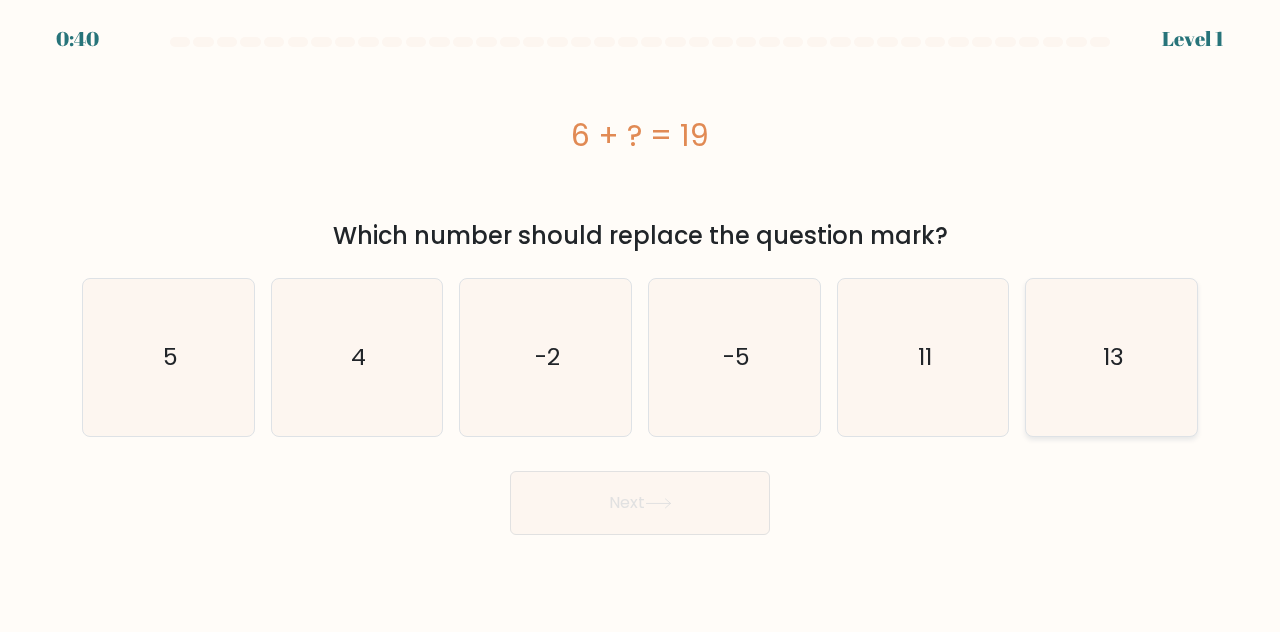 click on "13" at bounding box center [1111, 357] 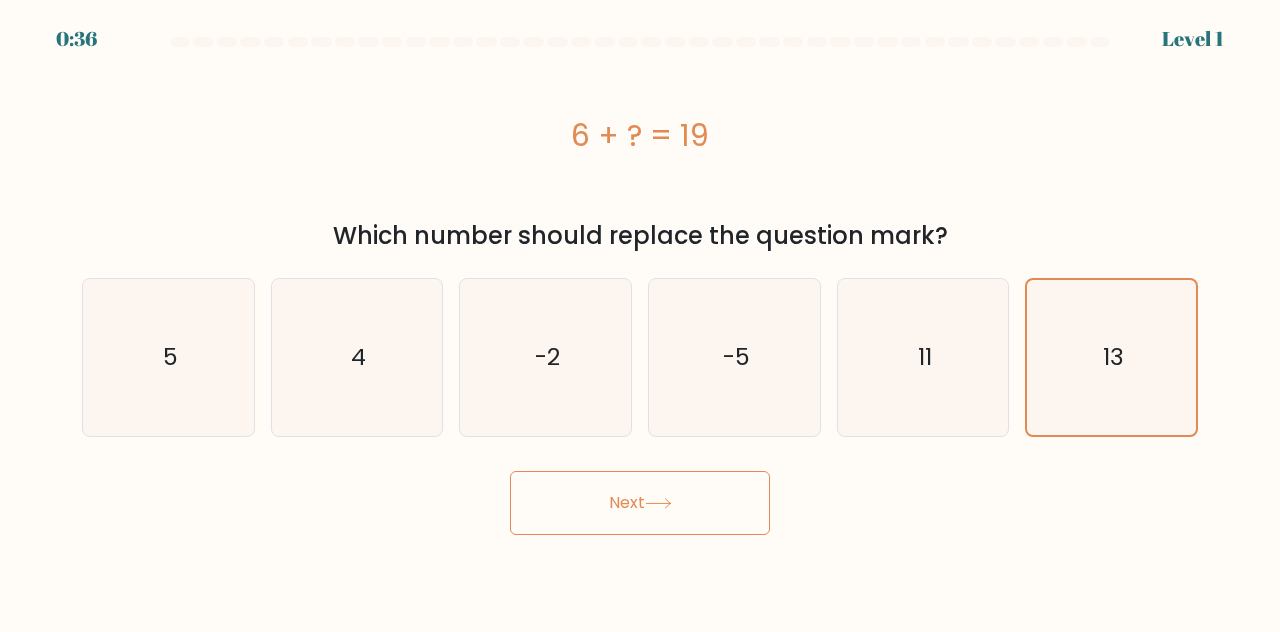 click on "Next" at bounding box center [640, 503] 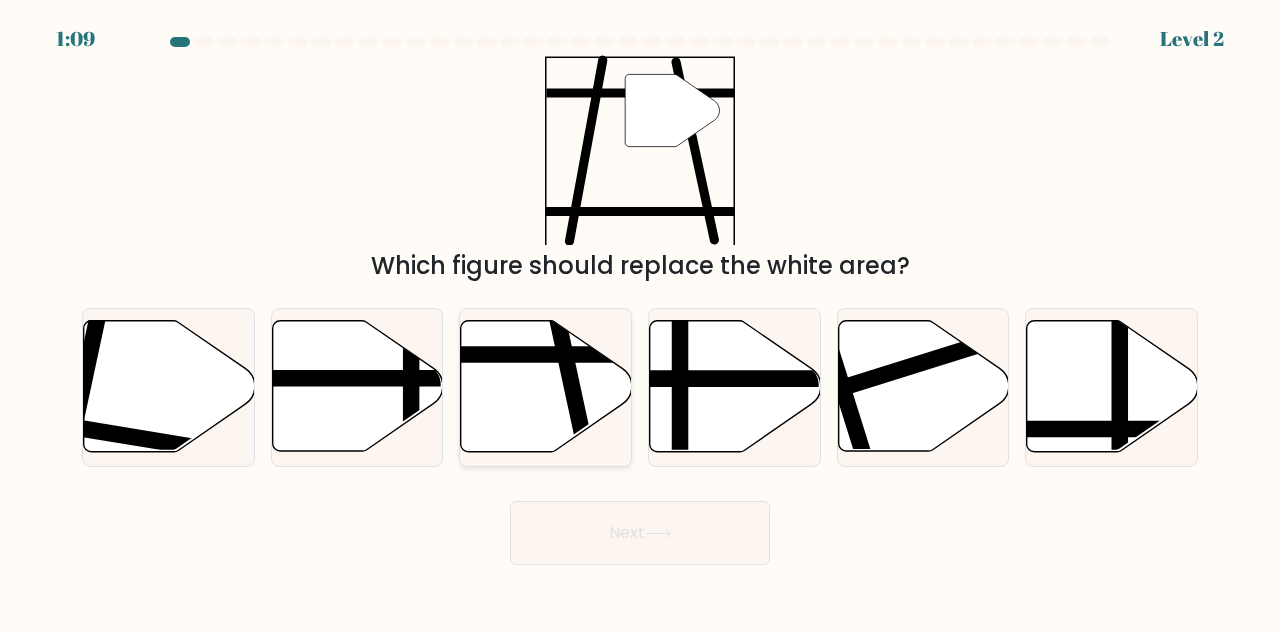 click at bounding box center (546, 386) 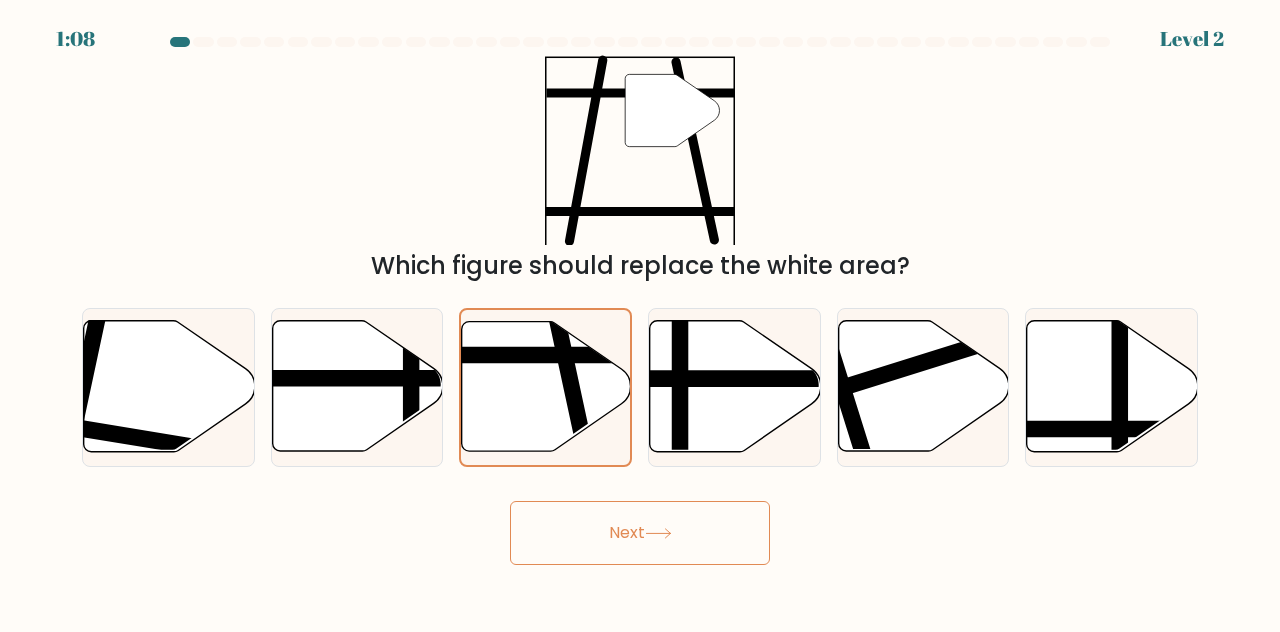 click on "Next" at bounding box center (640, 533) 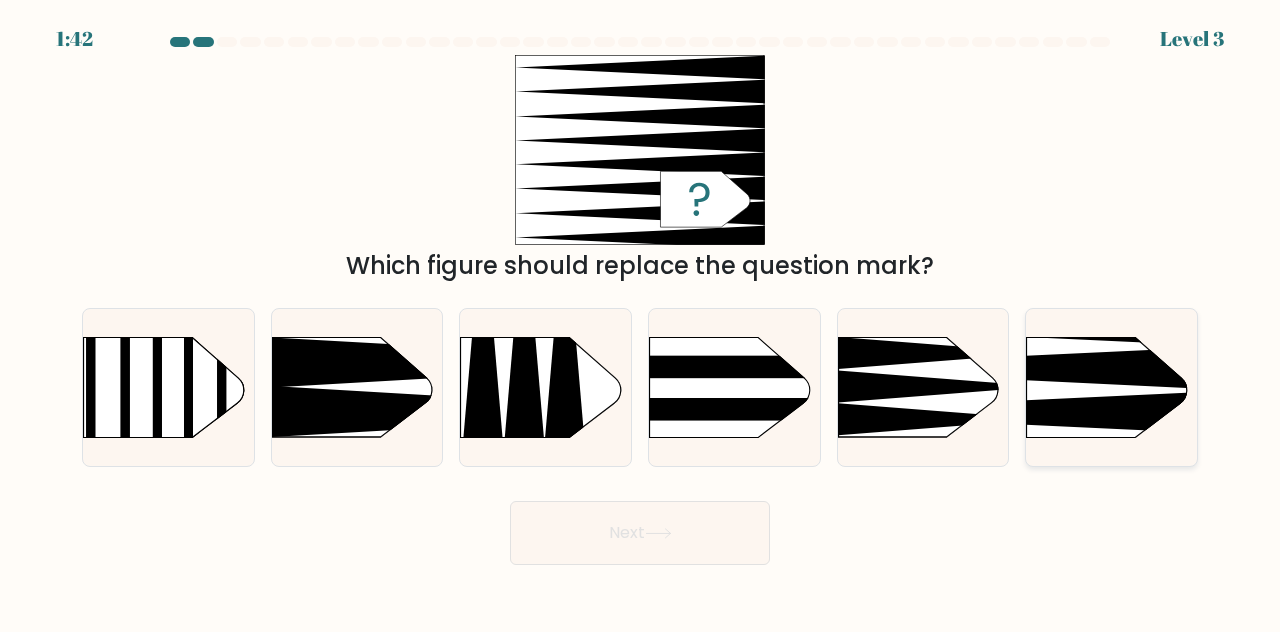 click at bounding box center [990, 299] 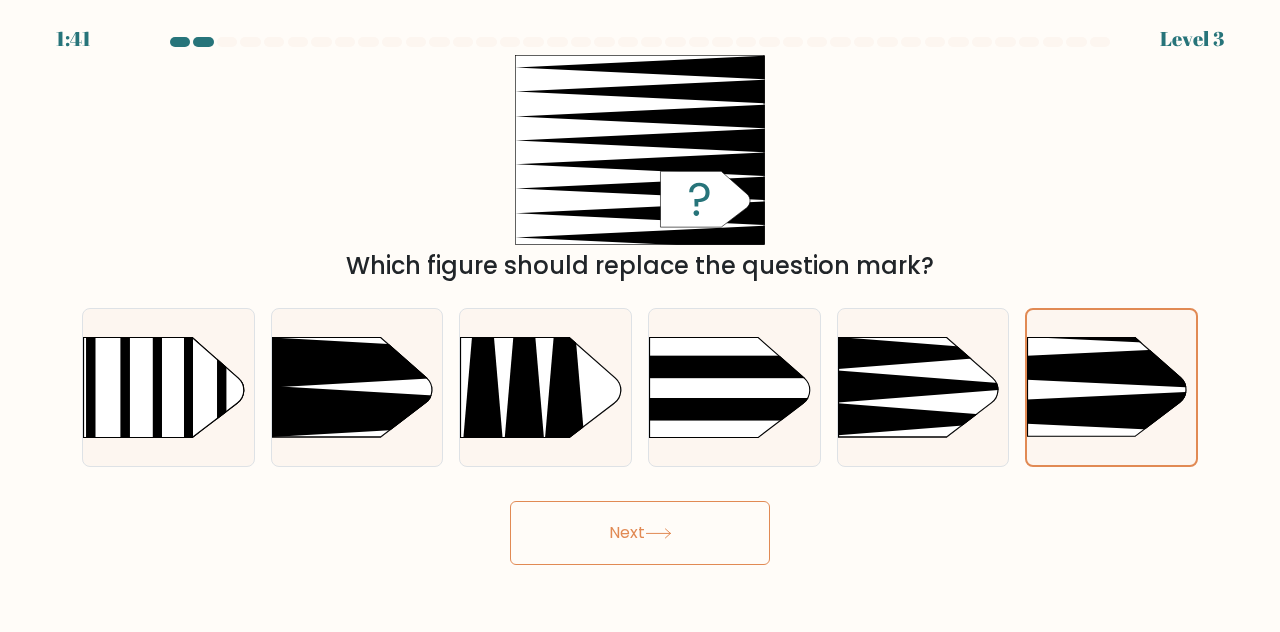 click on "Next" at bounding box center [640, 533] 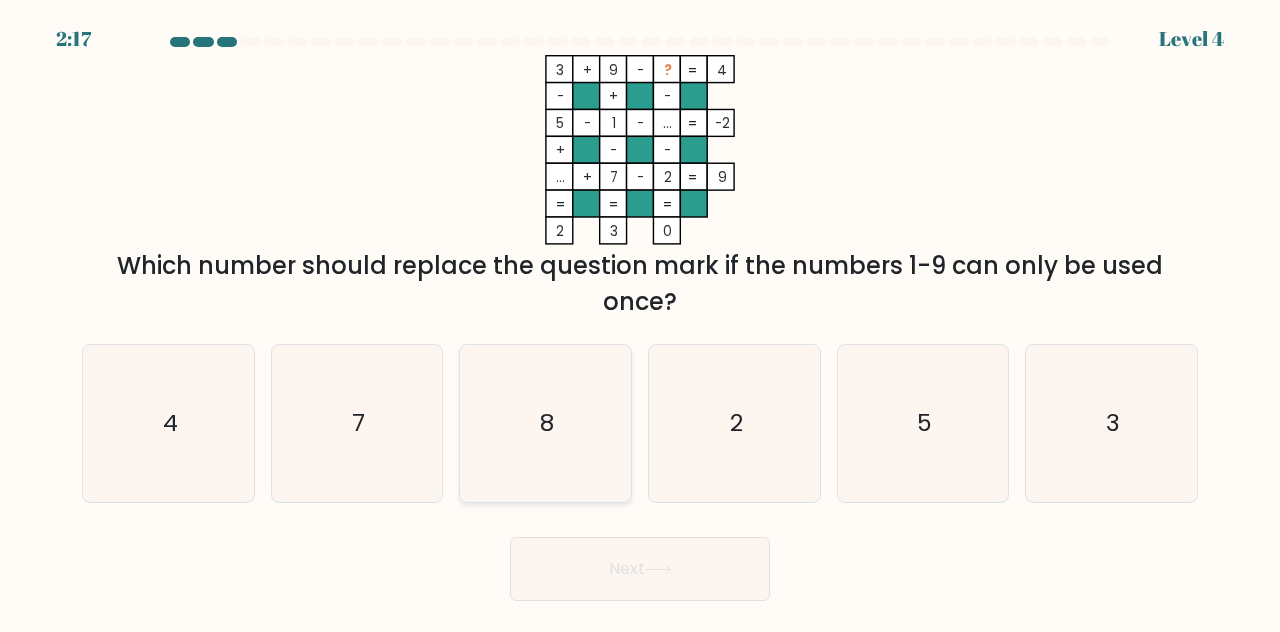 click on "8" at bounding box center (545, 423) 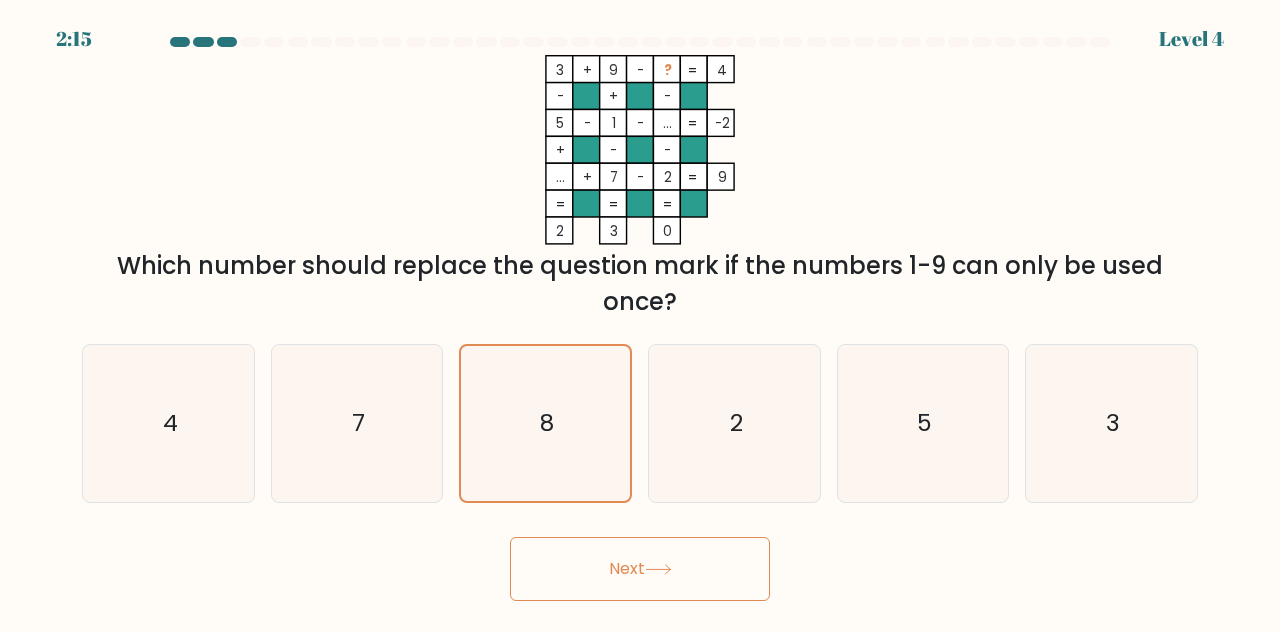 click on "Next" at bounding box center (640, 569) 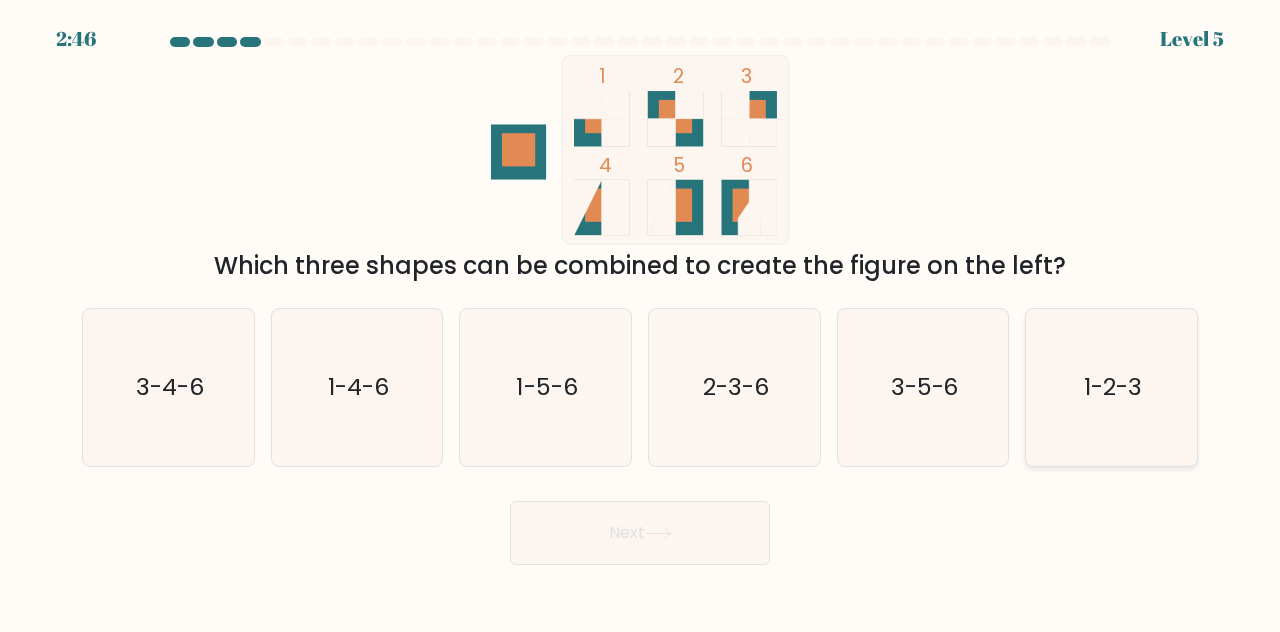 click on "1-2-3" at bounding box center (1113, 386) 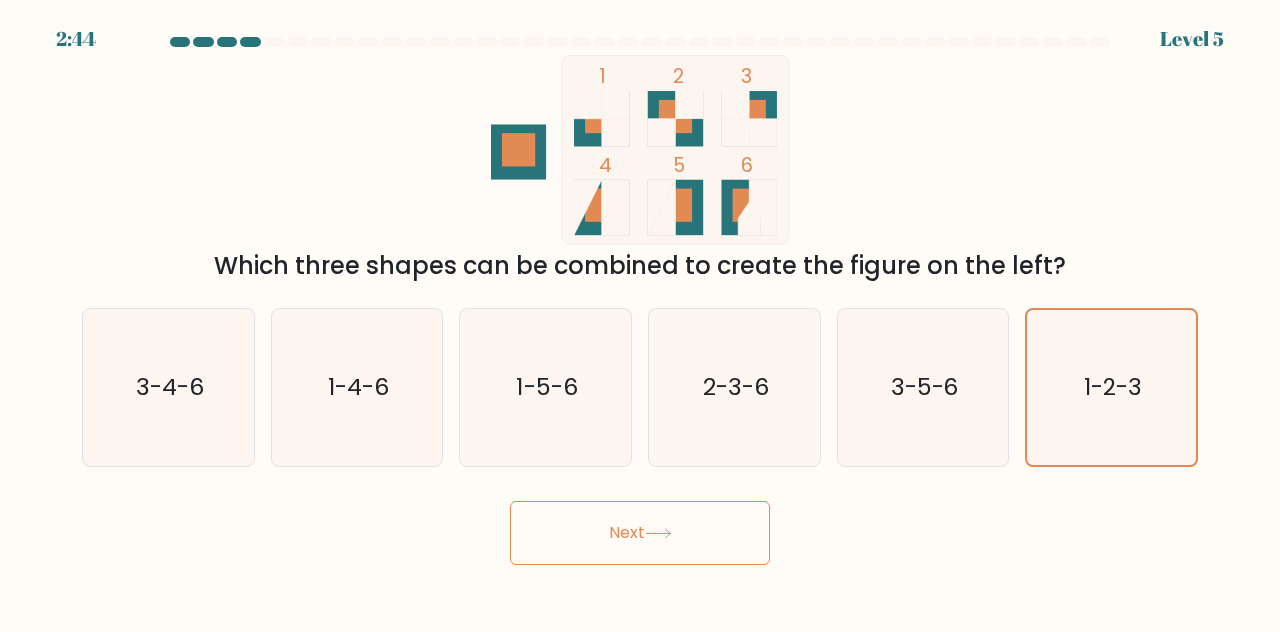 click at bounding box center [658, 533] 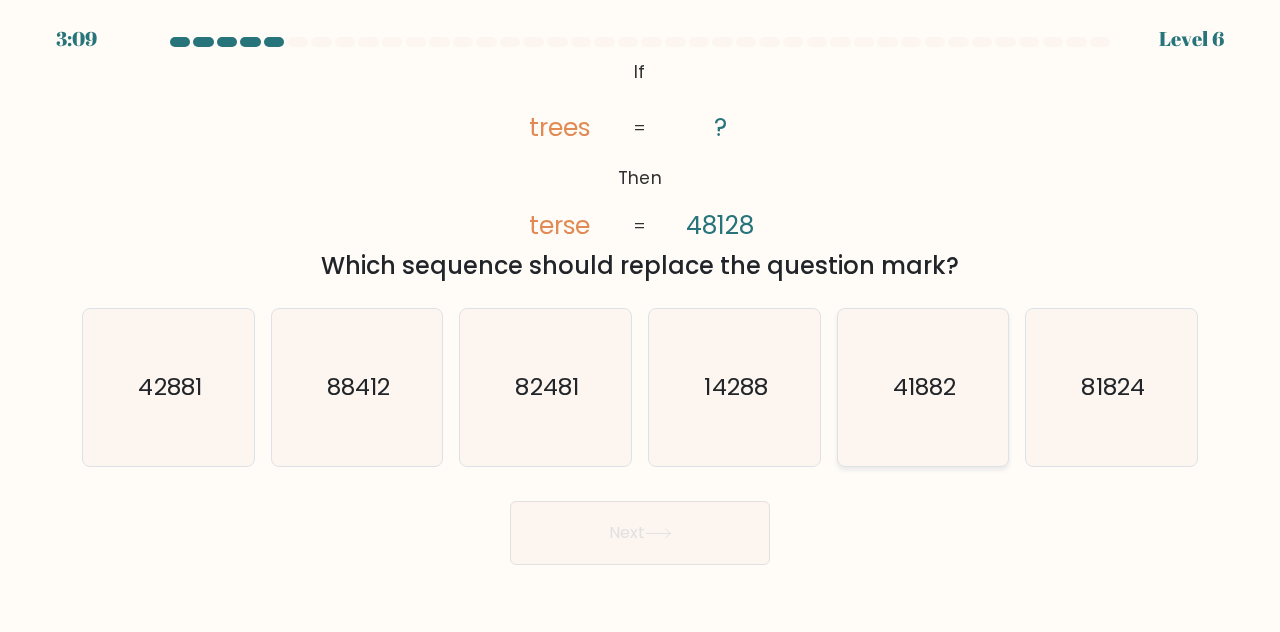 click on "41882" at bounding box center (923, 387) 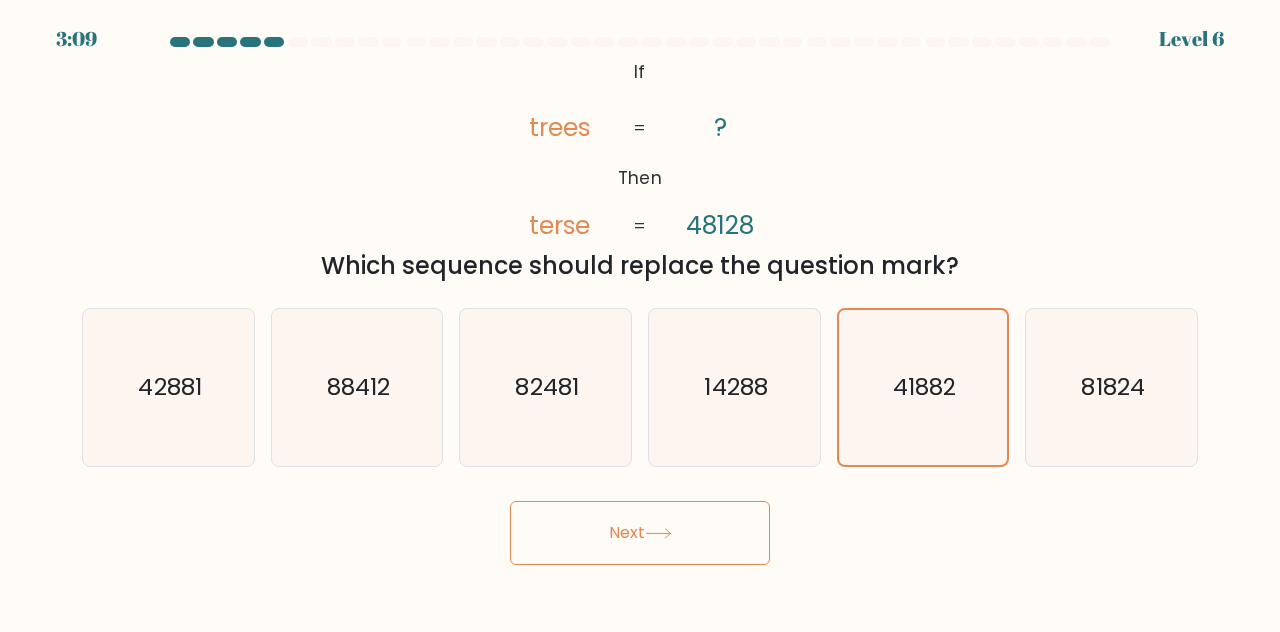 click at bounding box center (658, 533) 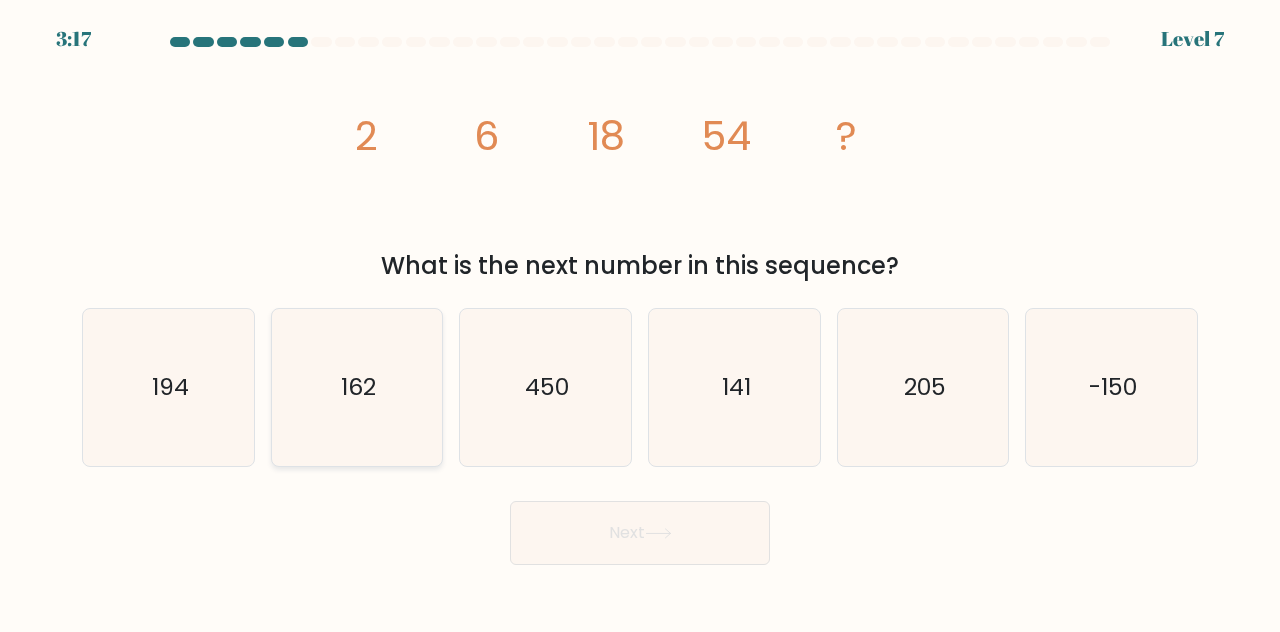 click on "162" at bounding box center (357, 387) 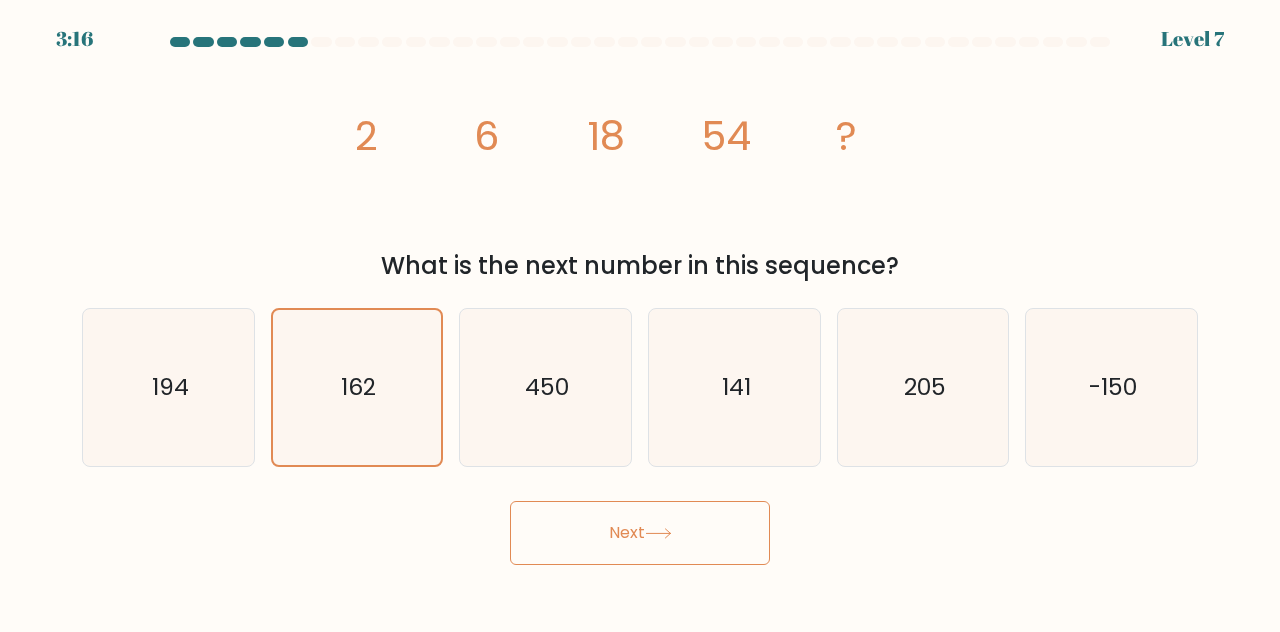 click on "Next" at bounding box center [640, 533] 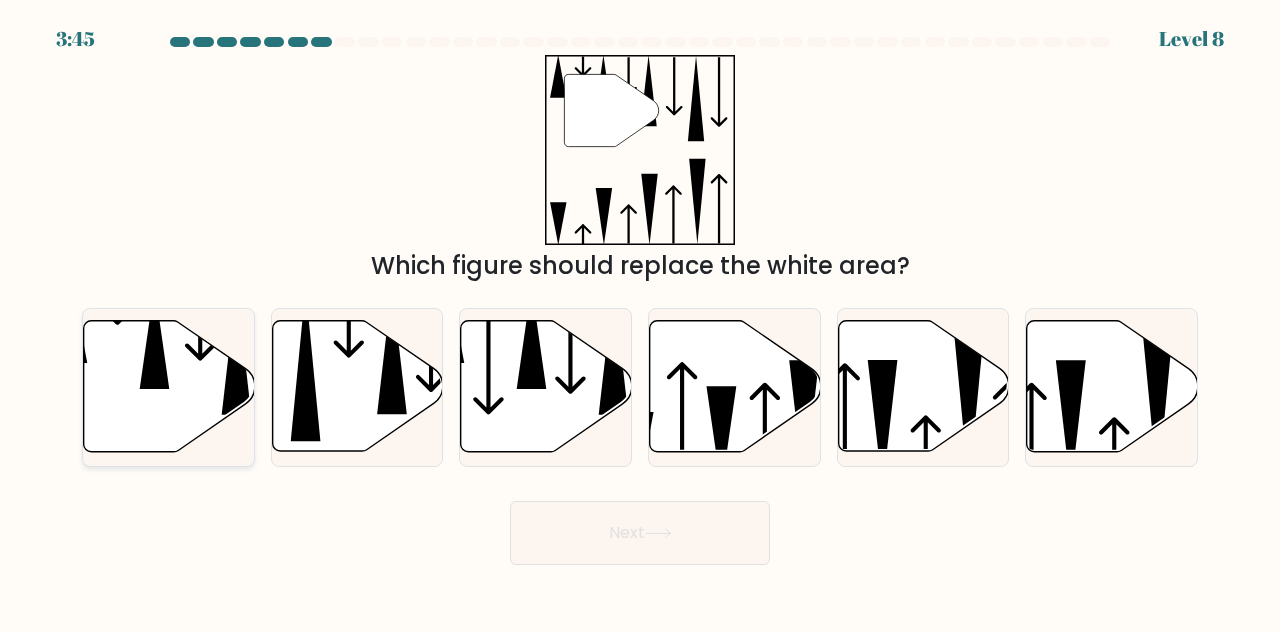 click at bounding box center (169, 386) 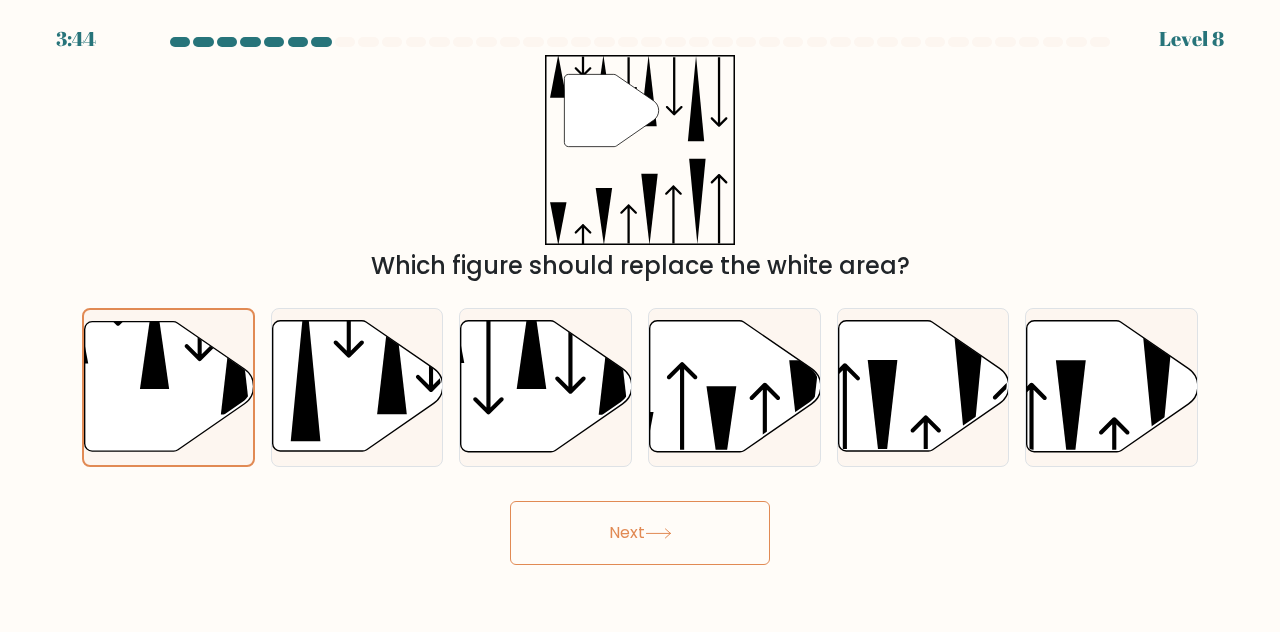 click on "Next" at bounding box center (640, 533) 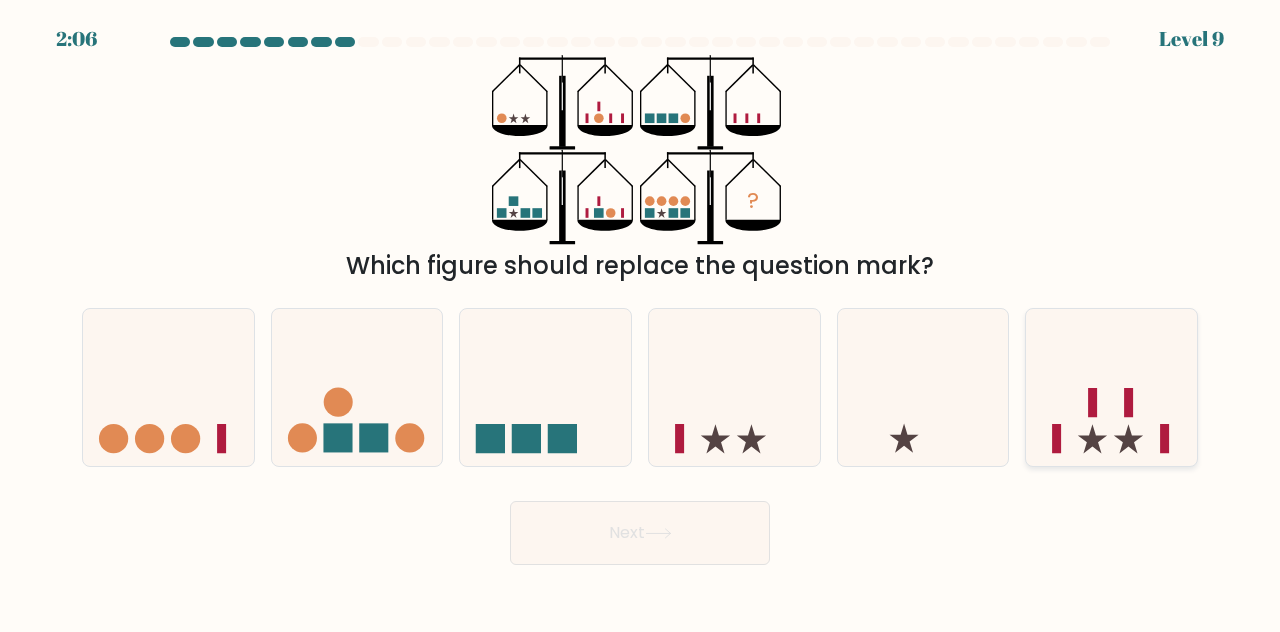 click at bounding box center (1111, 386) 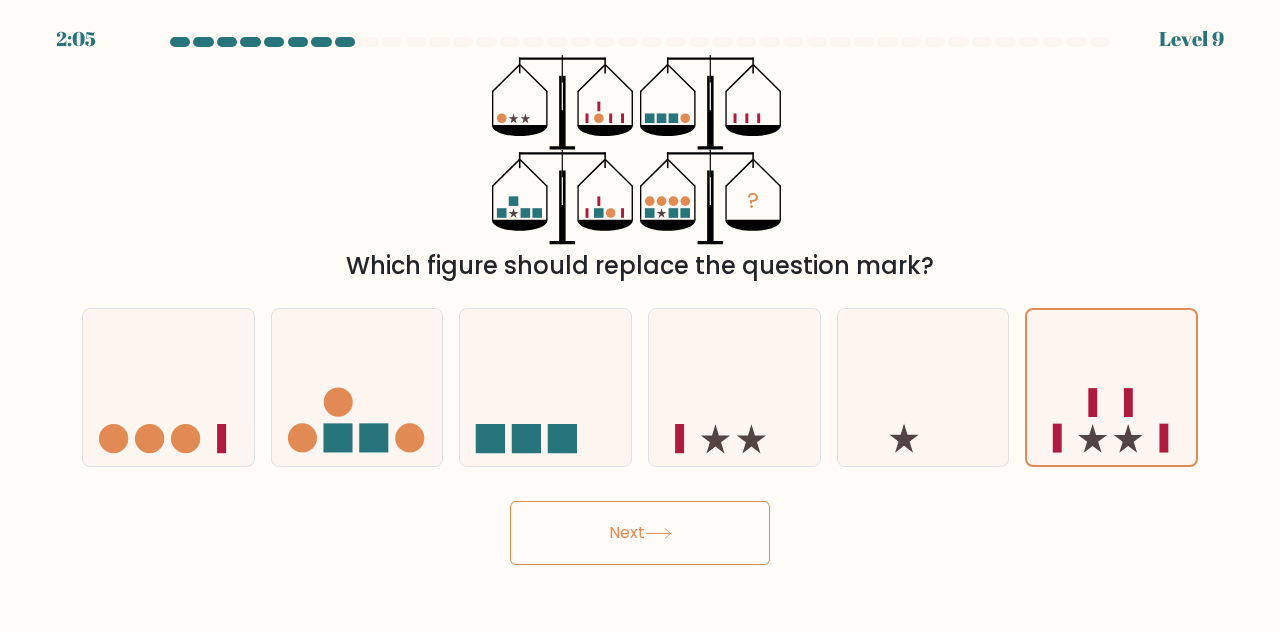 click on "Next" at bounding box center (640, 533) 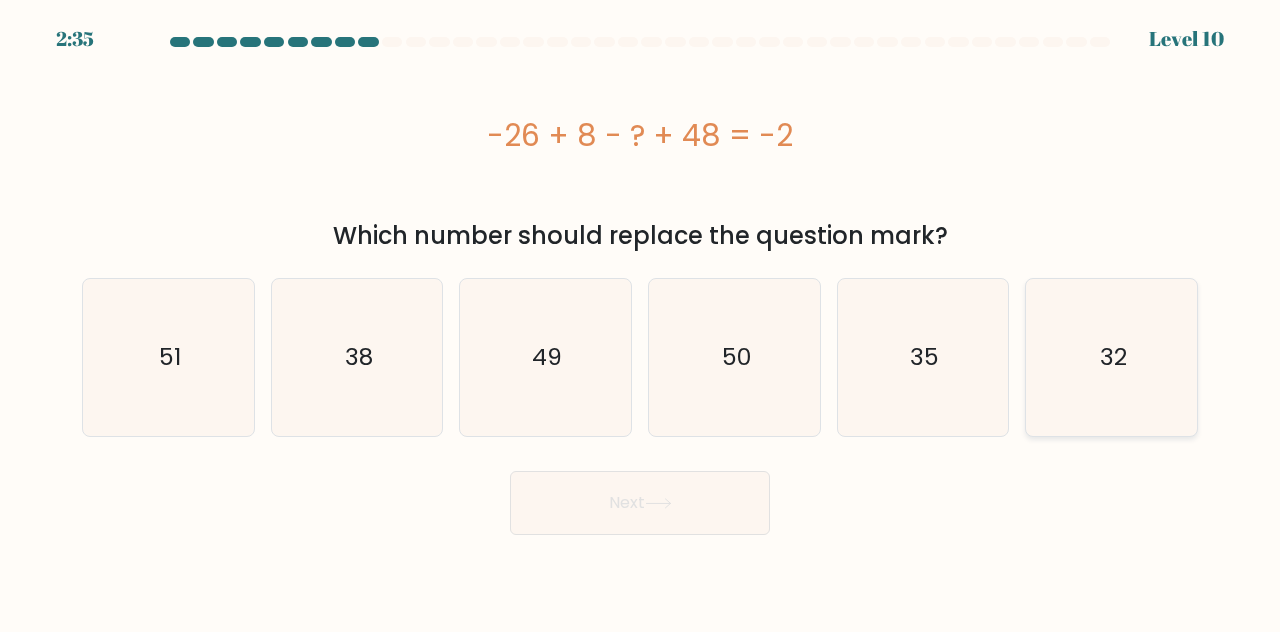 click on "32" at bounding box center (1111, 357) 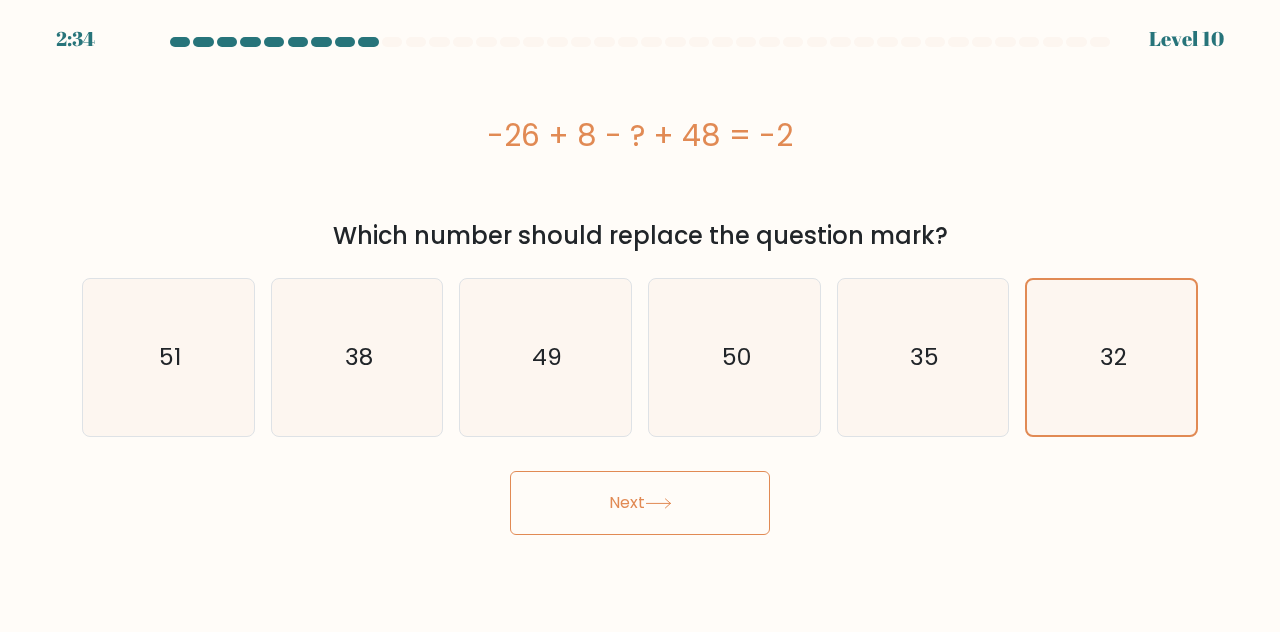 click on "Next" at bounding box center (640, 503) 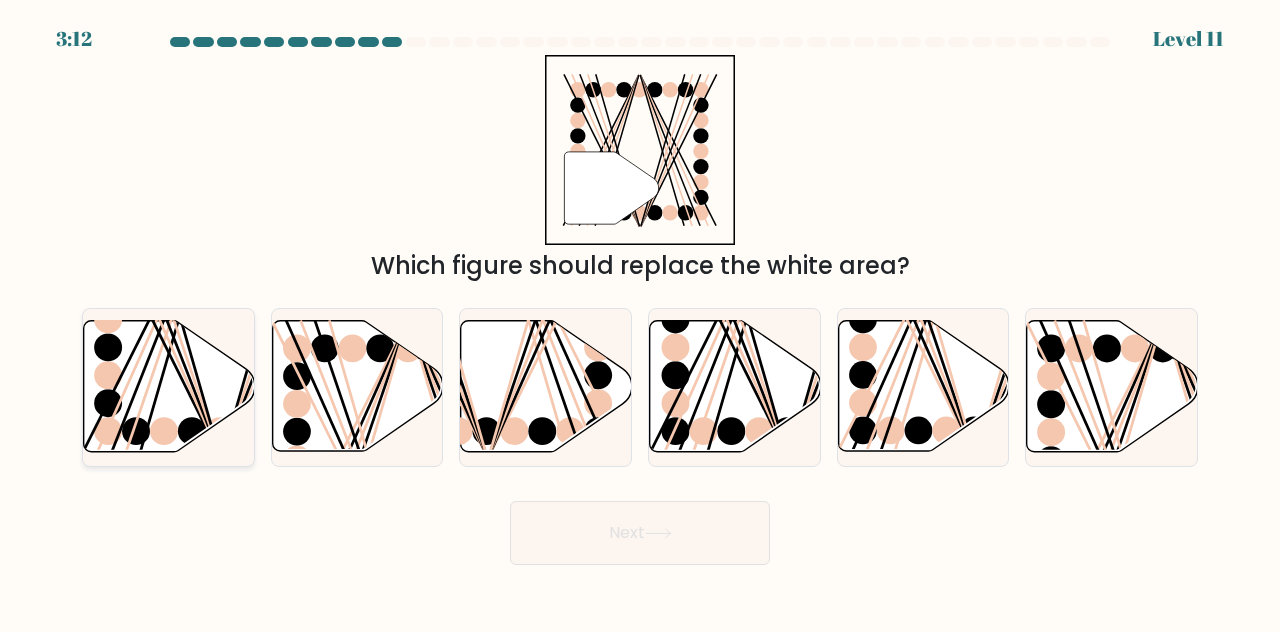 click at bounding box center [169, 386] 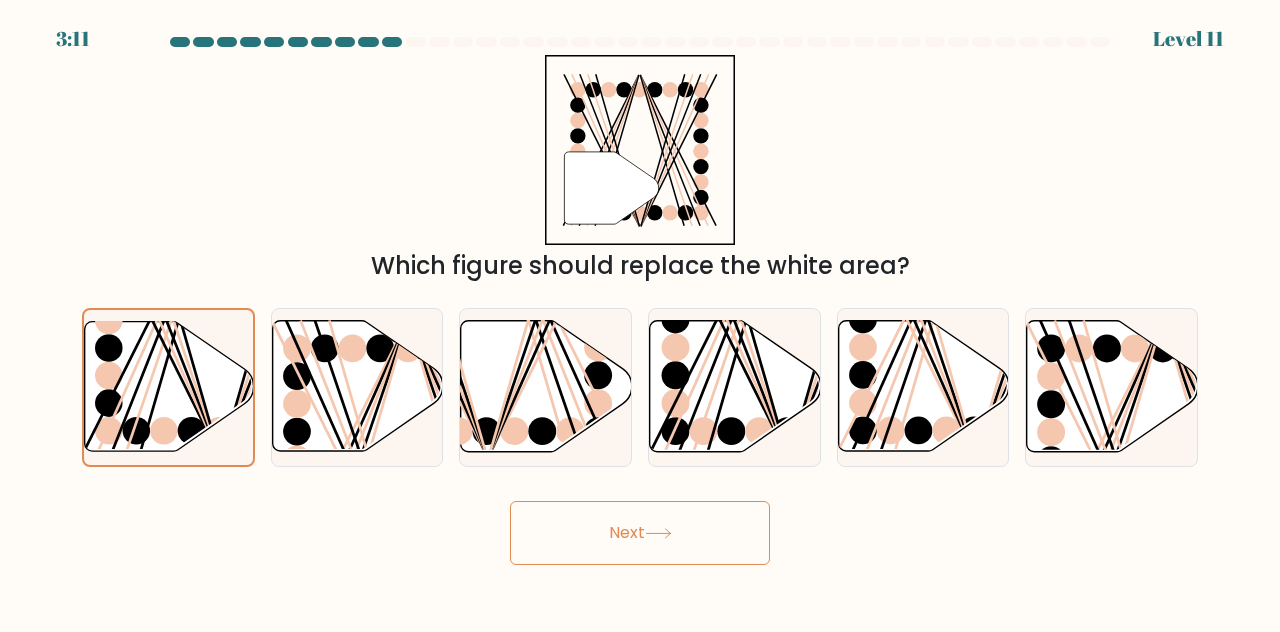 click on "Next" at bounding box center [640, 533] 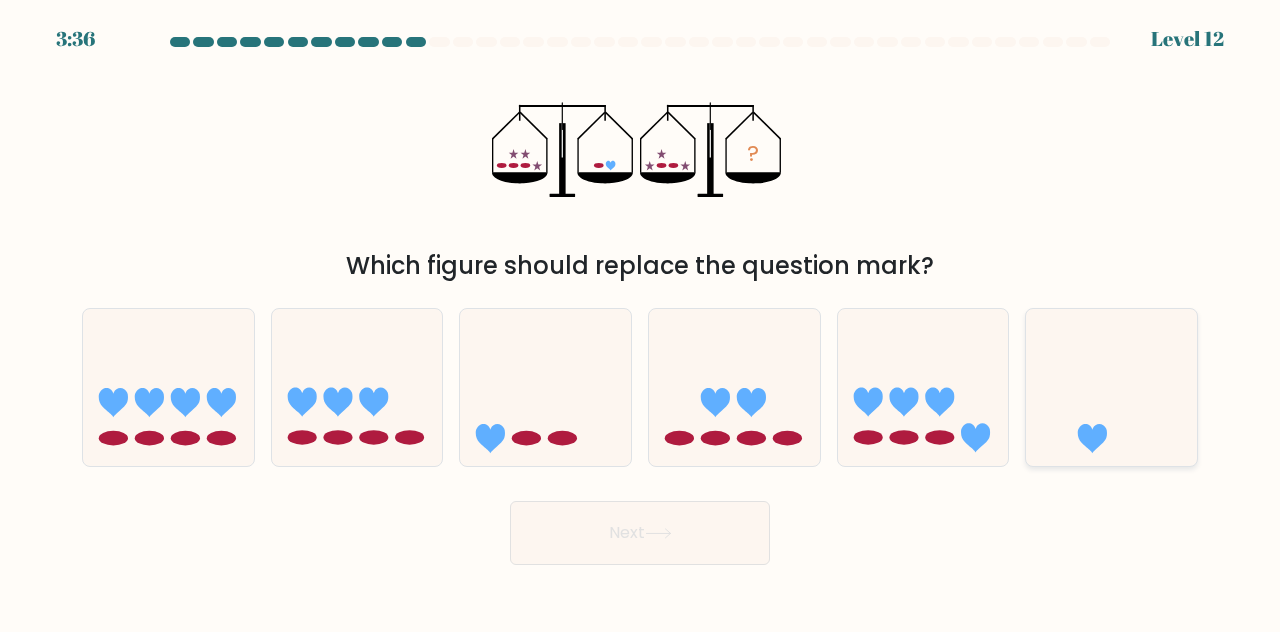 click at bounding box center [1111, 386] 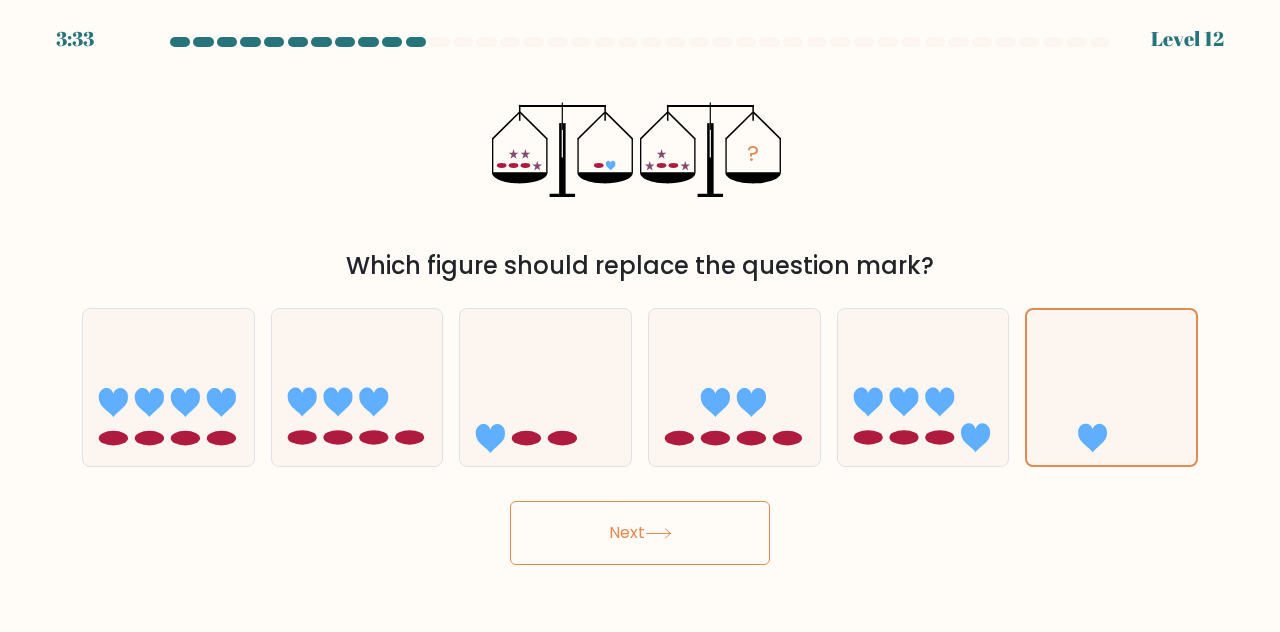 click on "Next" at bounding box center [640, 533] 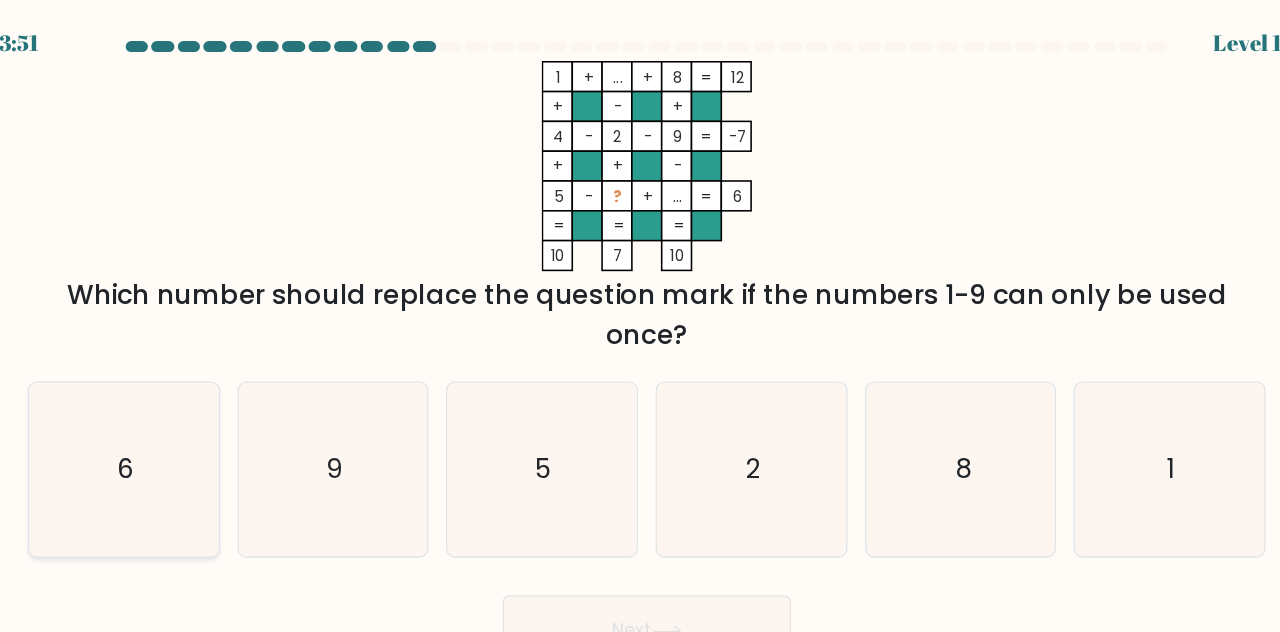click on "6" at bounding box center (168, 423) 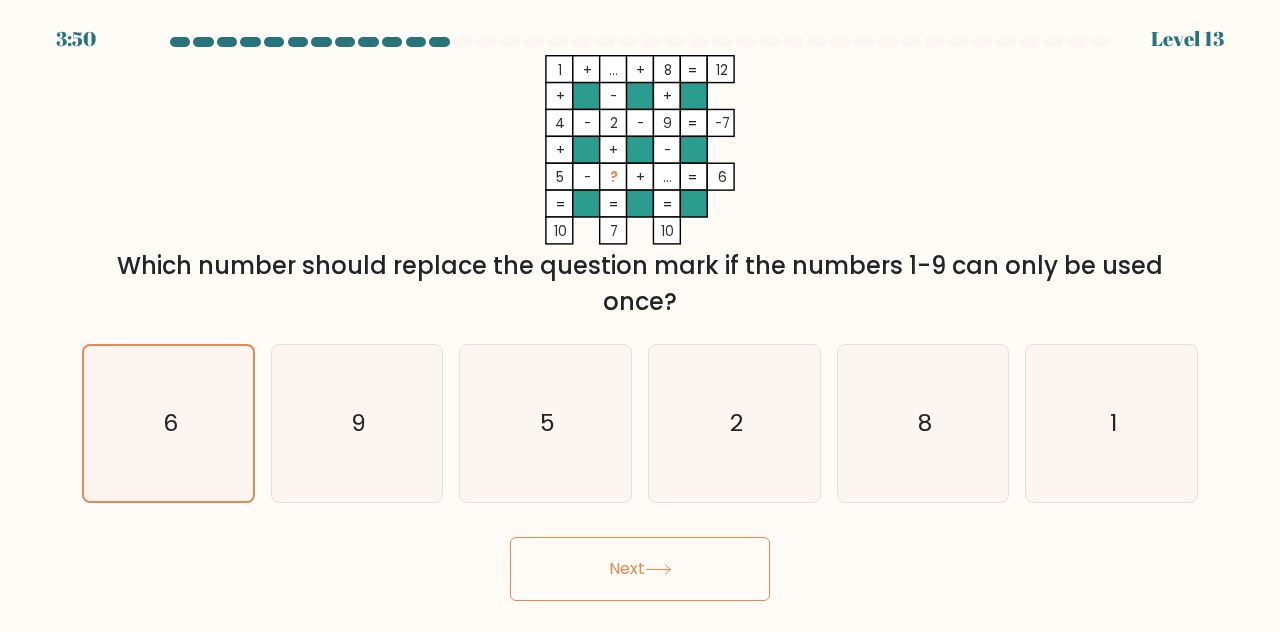 click on "Next" at bounding box center [640, 569] 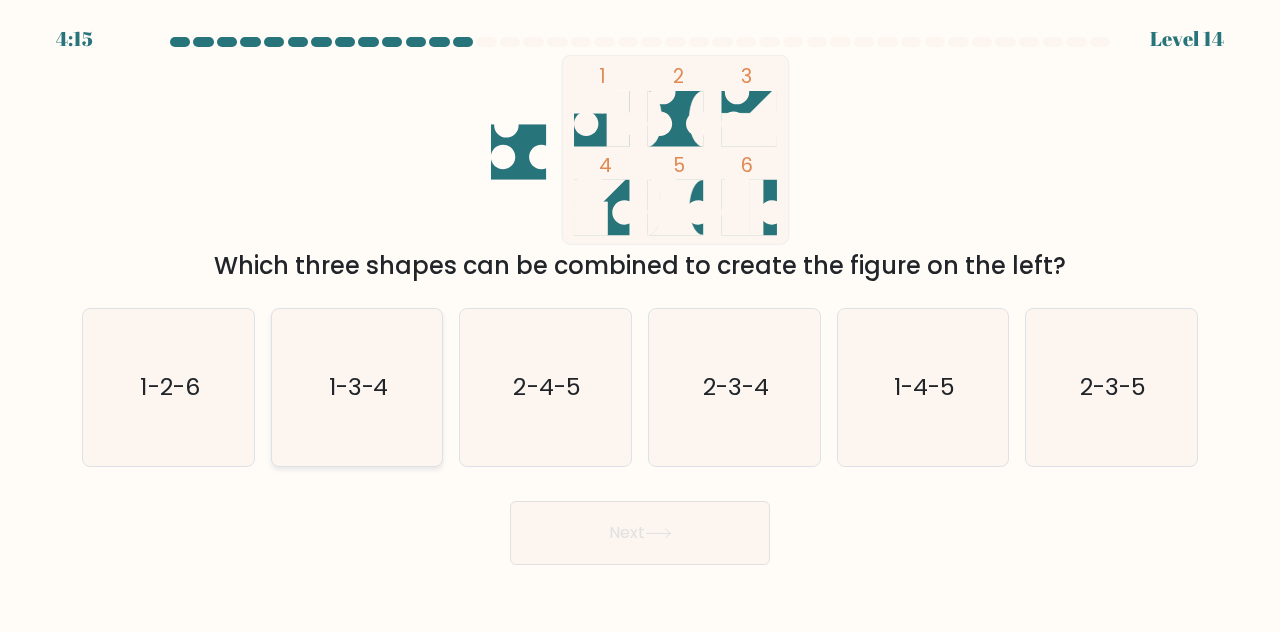 click on "1-3-4" at bounding box center [359, 386] 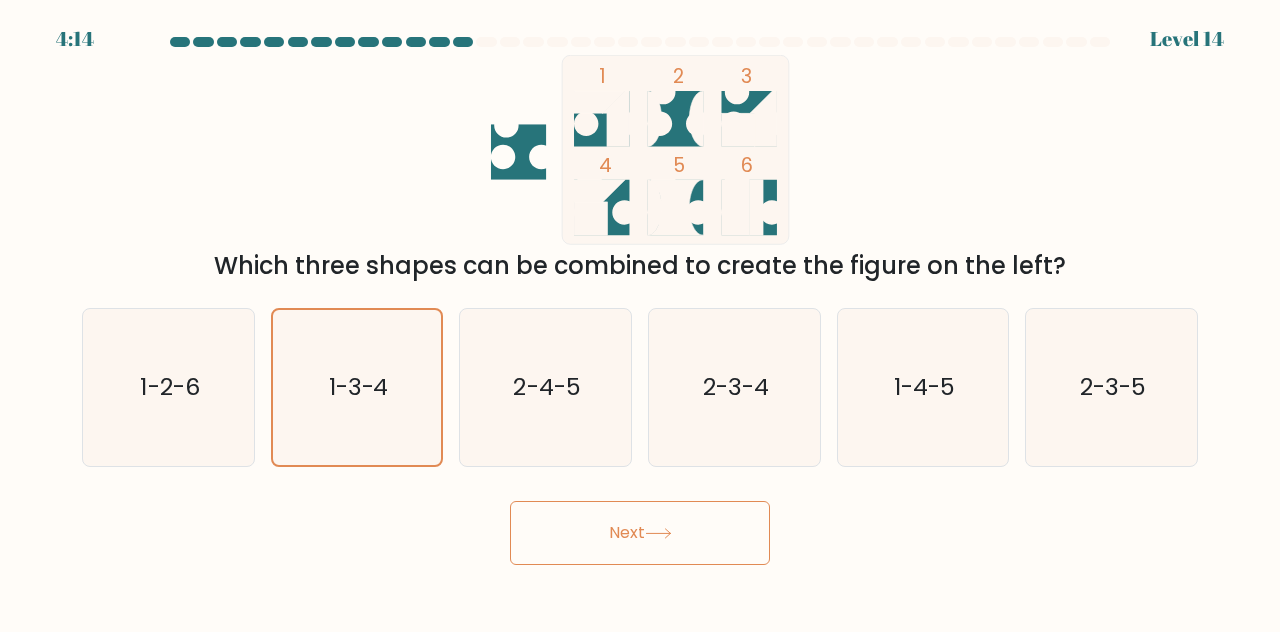 click on "Next" at bounding box center (640, 533) 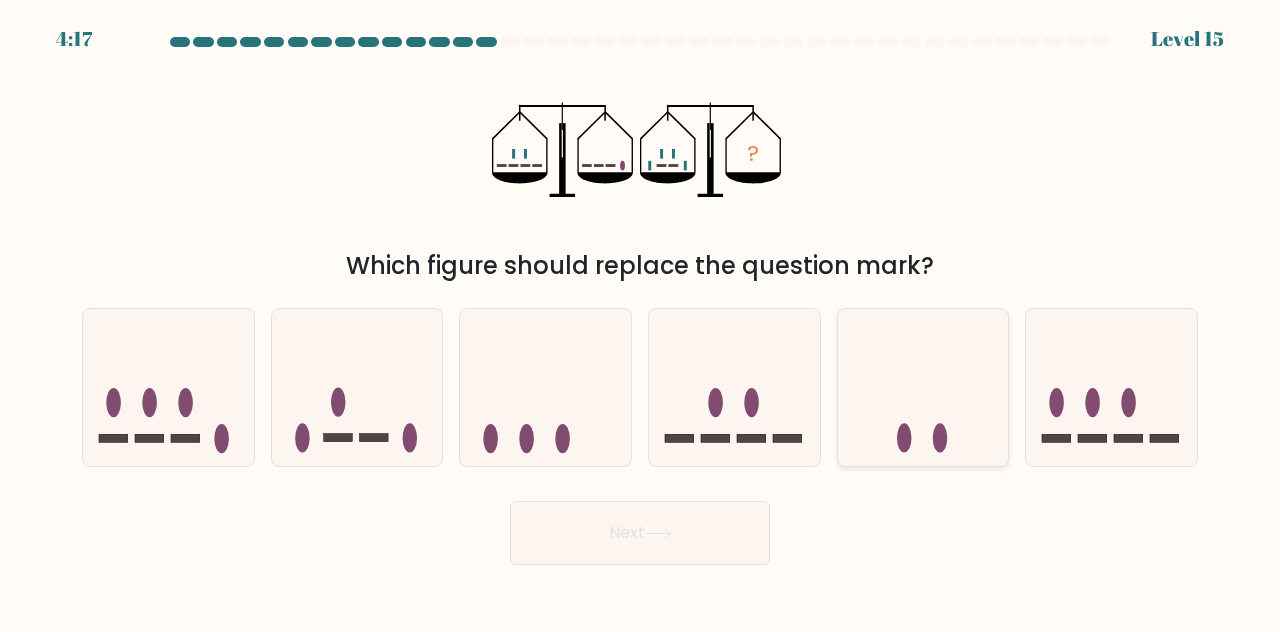click at bounding box center [923, 386] 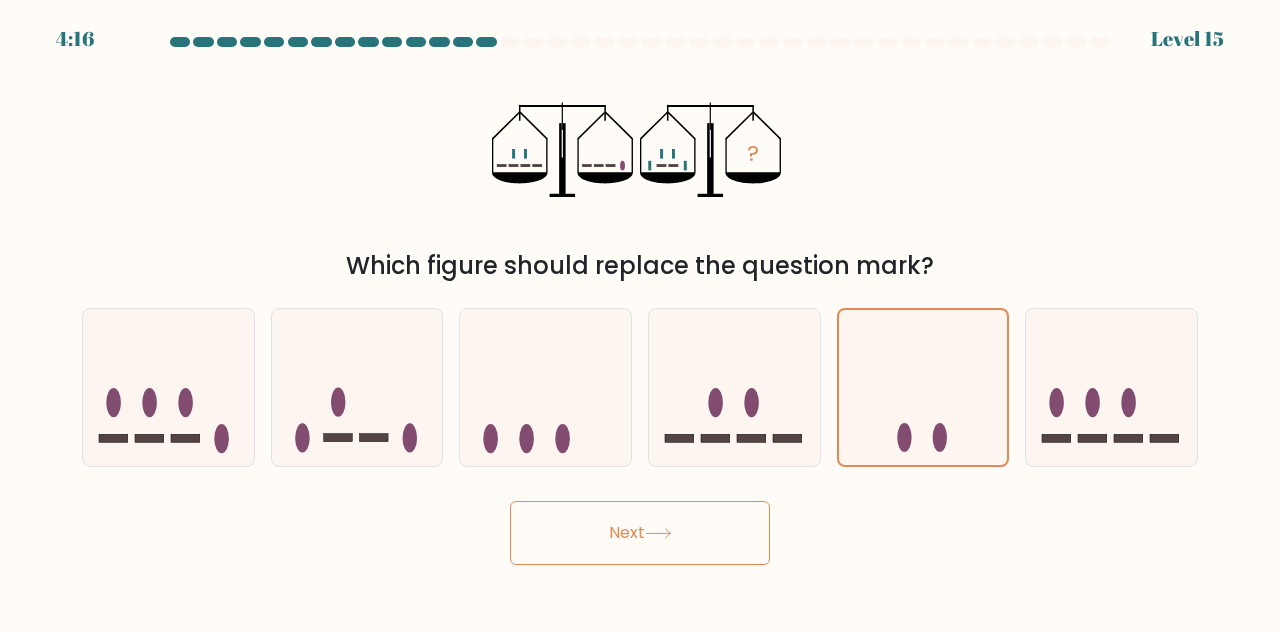 click on "Next" at bounding box center [640, 533] 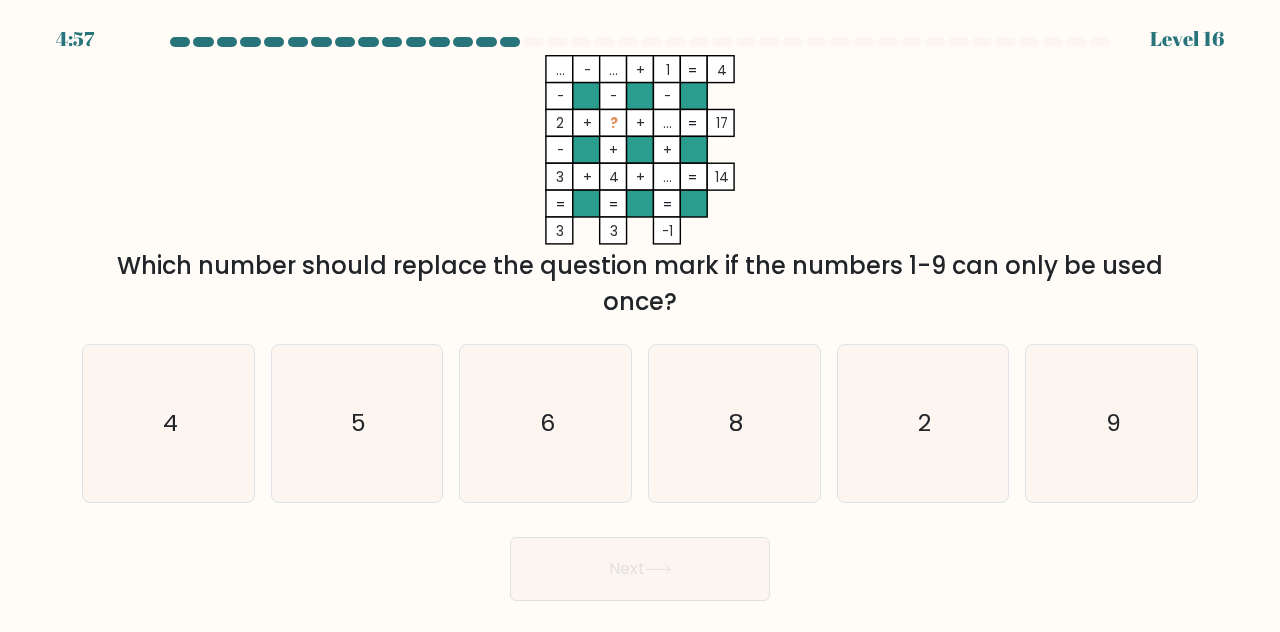click at bounding box center [640, 122] 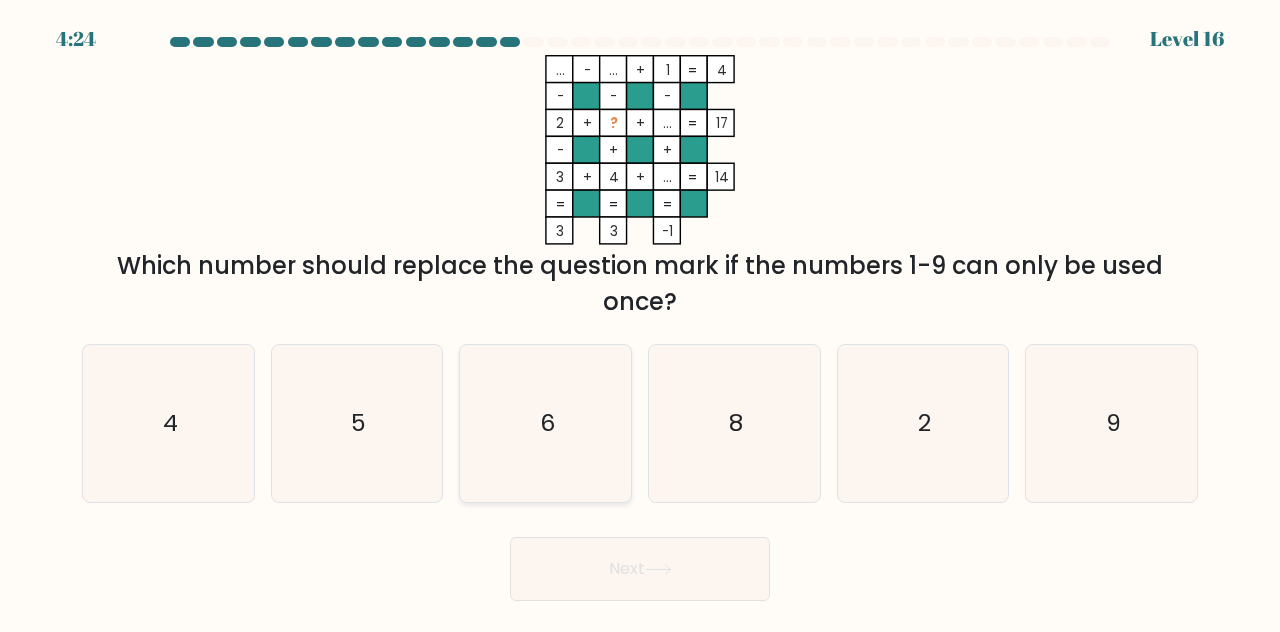 click on "6" at bounding box center (545, 423) 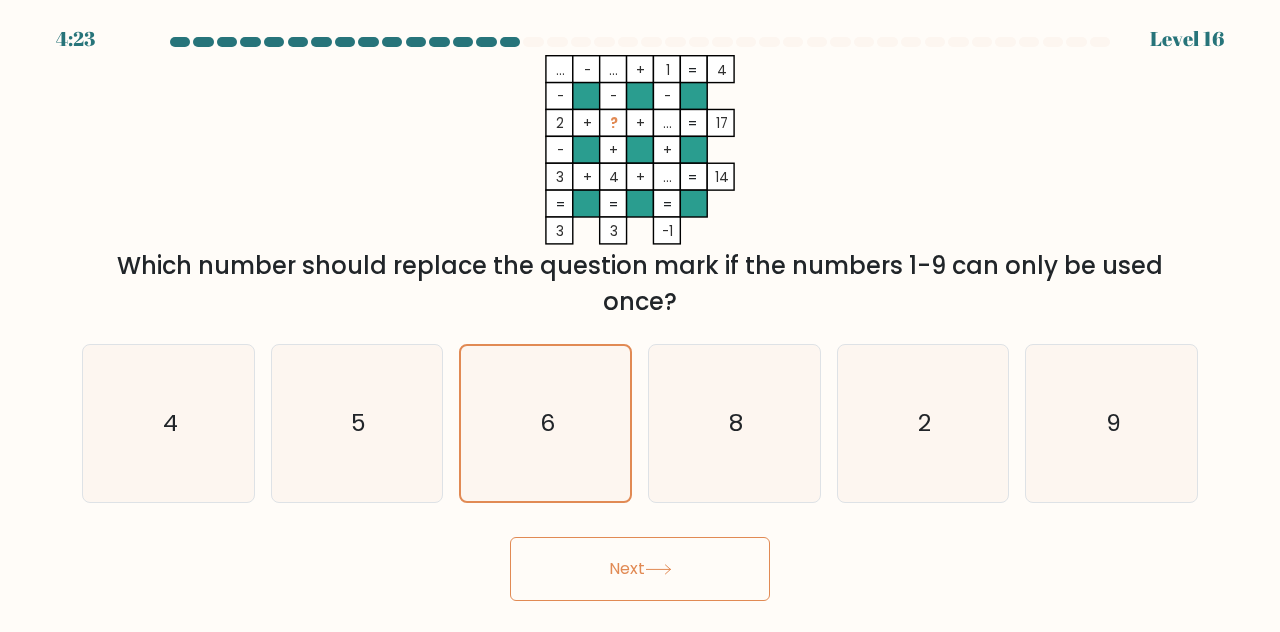click on "Next" at bounding box center (640, 569) 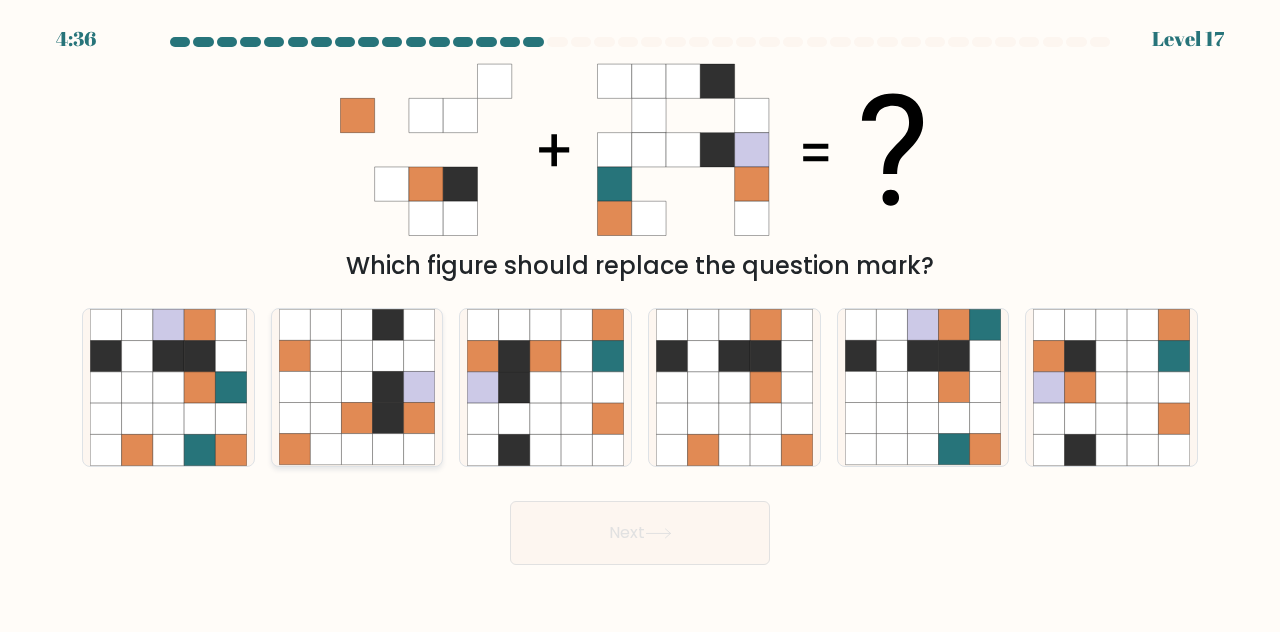 click at bounding box center (356, 355) 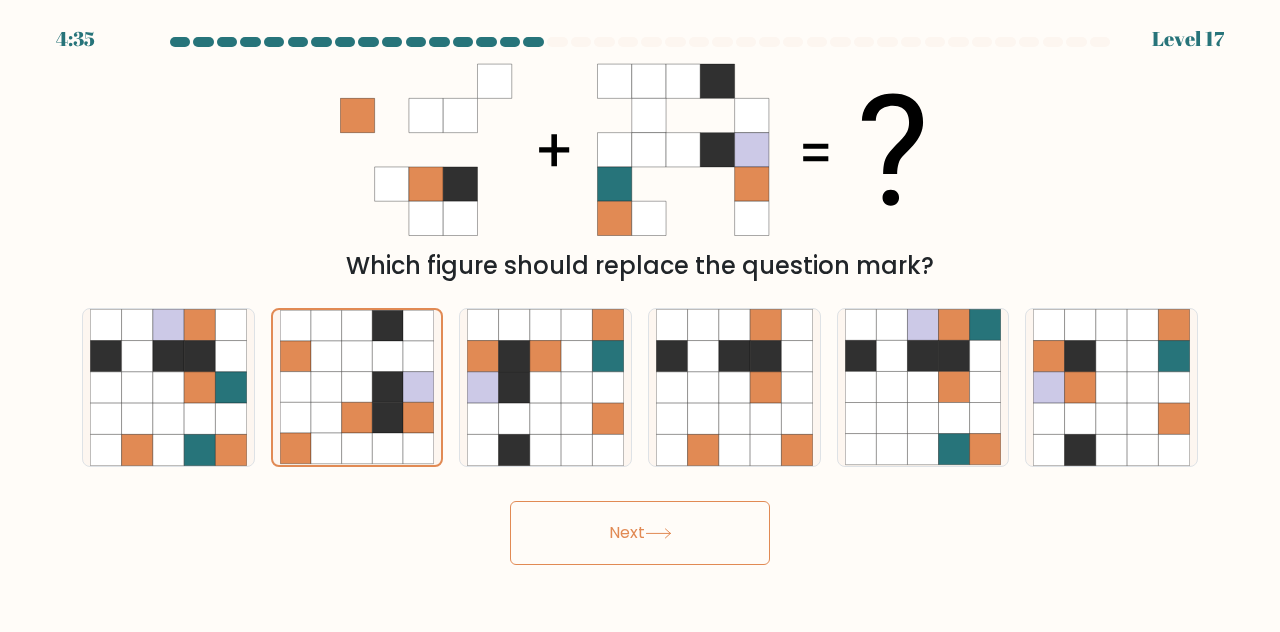 click on "Next" at bounding box center (640, 533) 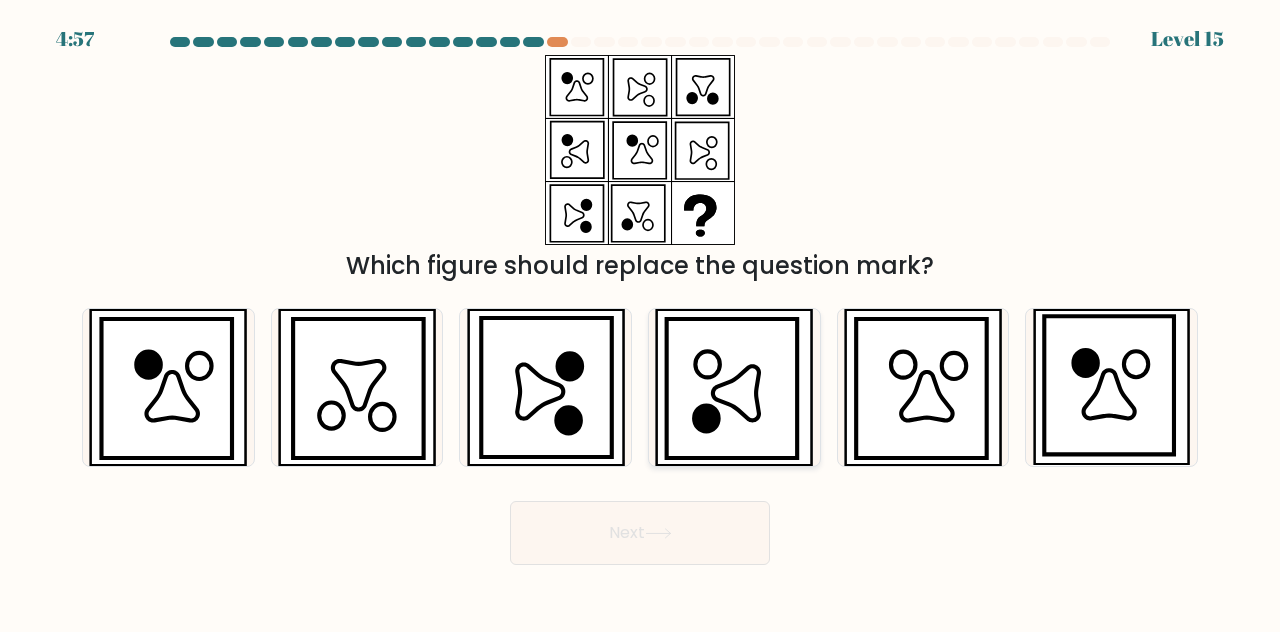click at bounding box center (736, 393) 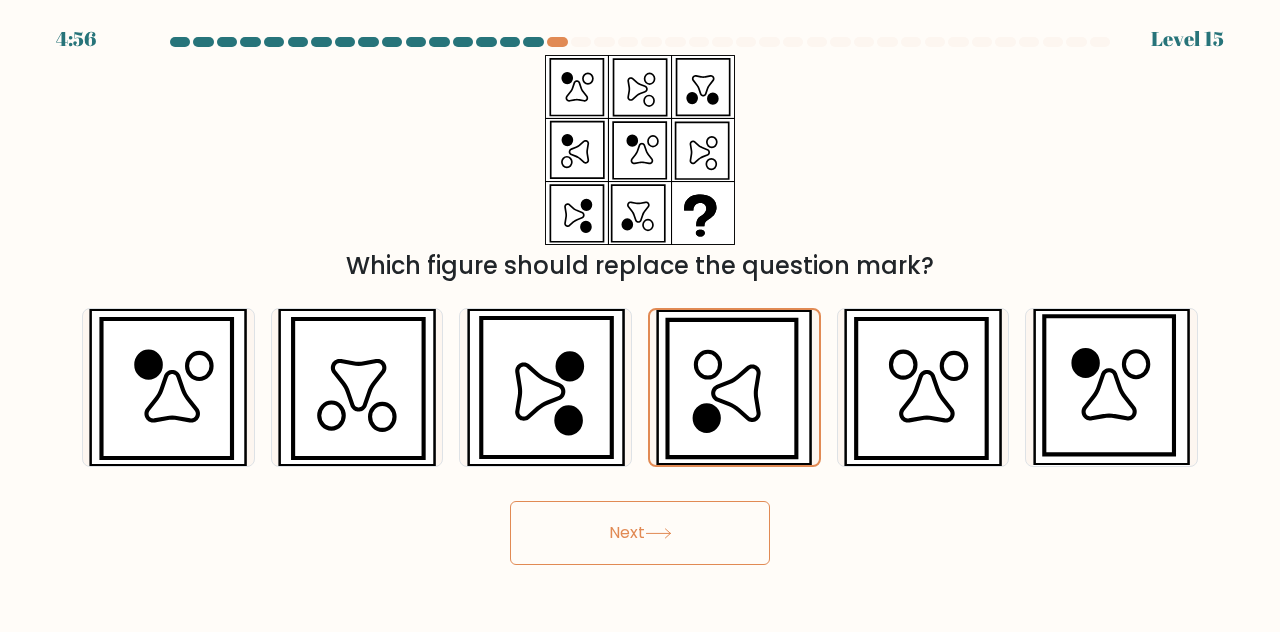 click on "Next" at bounding box center [640, 533] 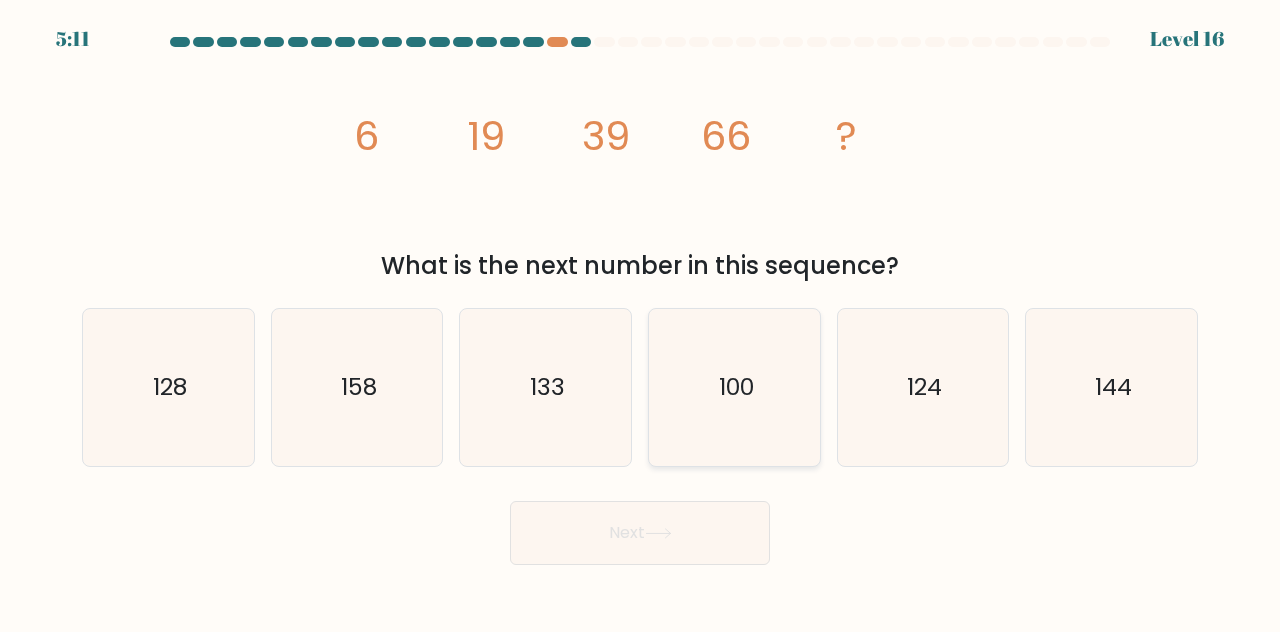 click on "100" at bounding box center (734, 387) 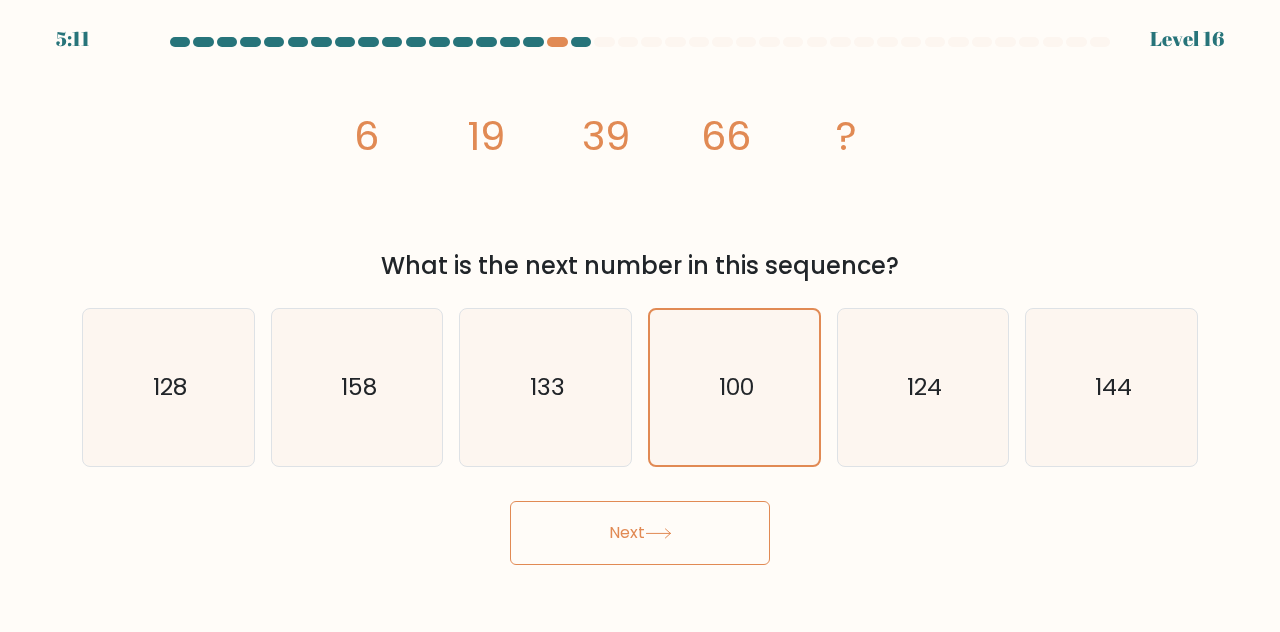 click on "Next" at bounding box center [640, 533] 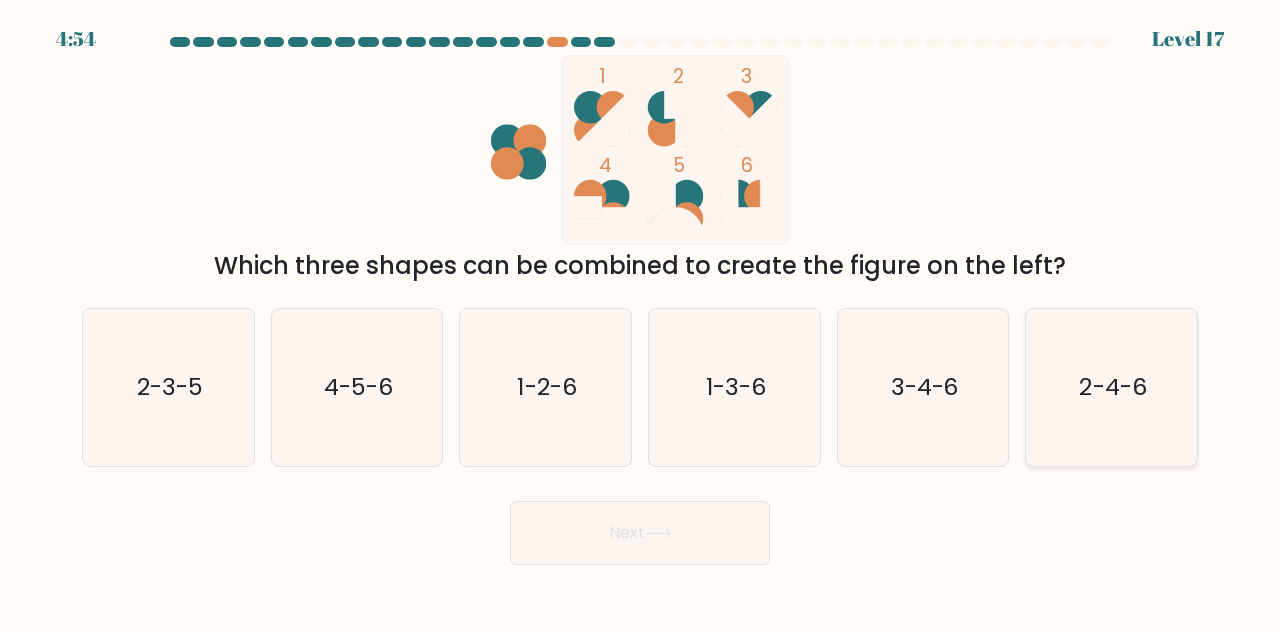 click on "2-4-6" at bounding box center [1111, 387] 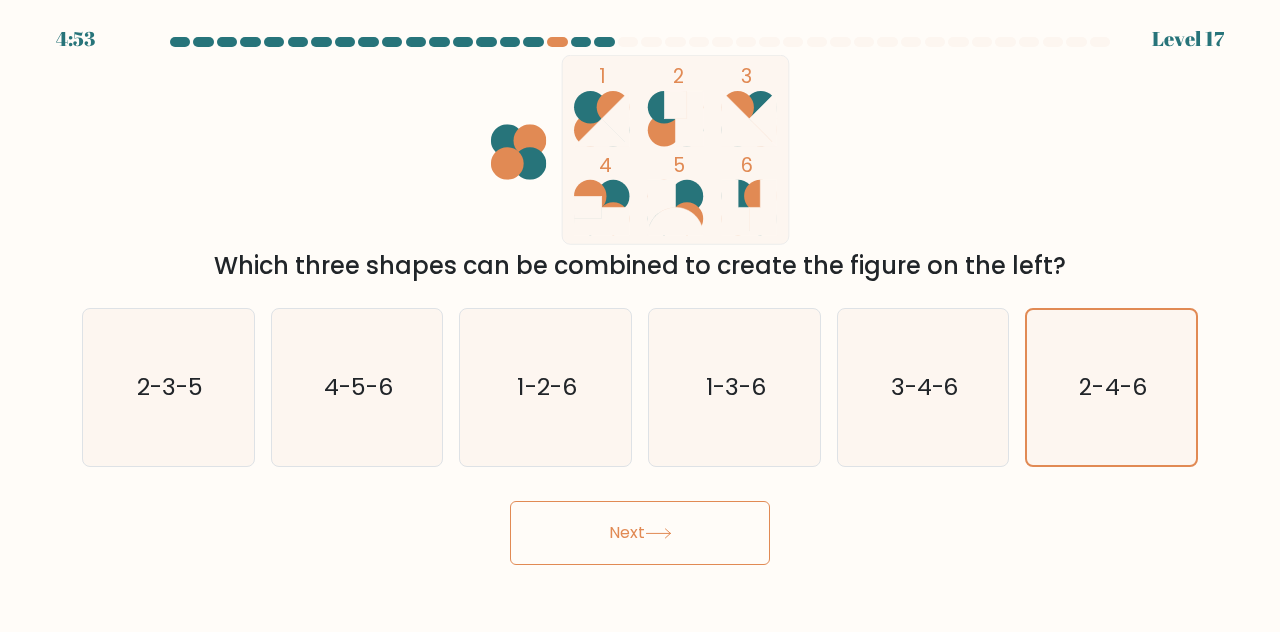 click on "Next" at bounding box center (640, 533) 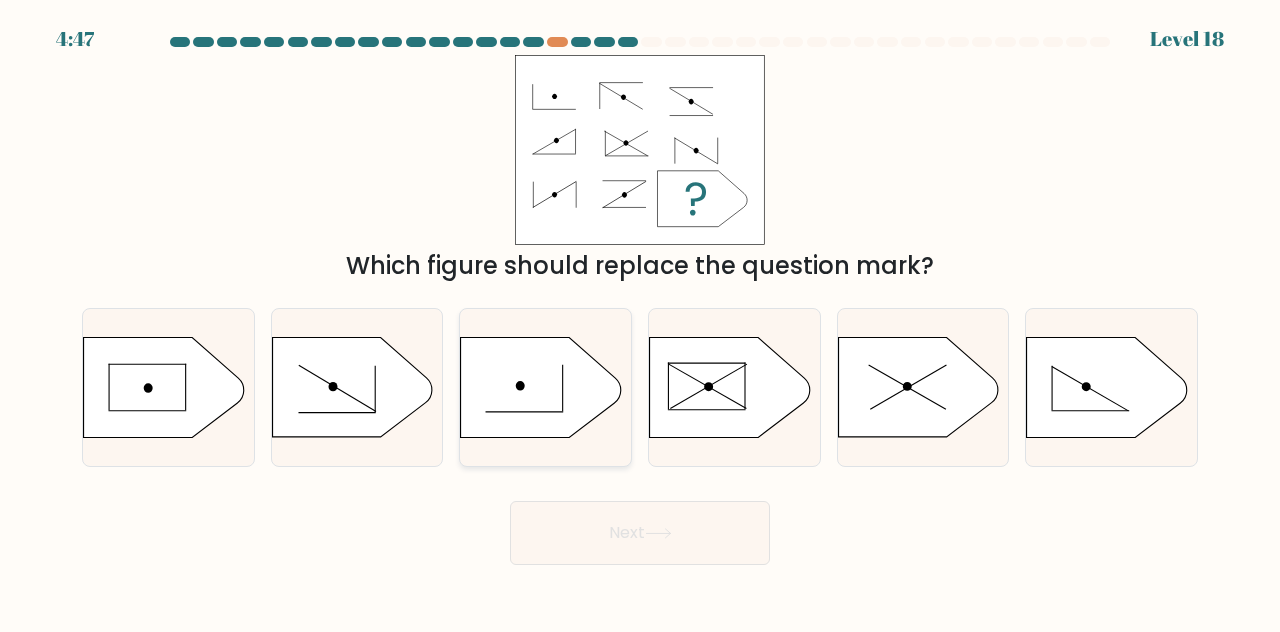 click at bounding box center (541, 387) 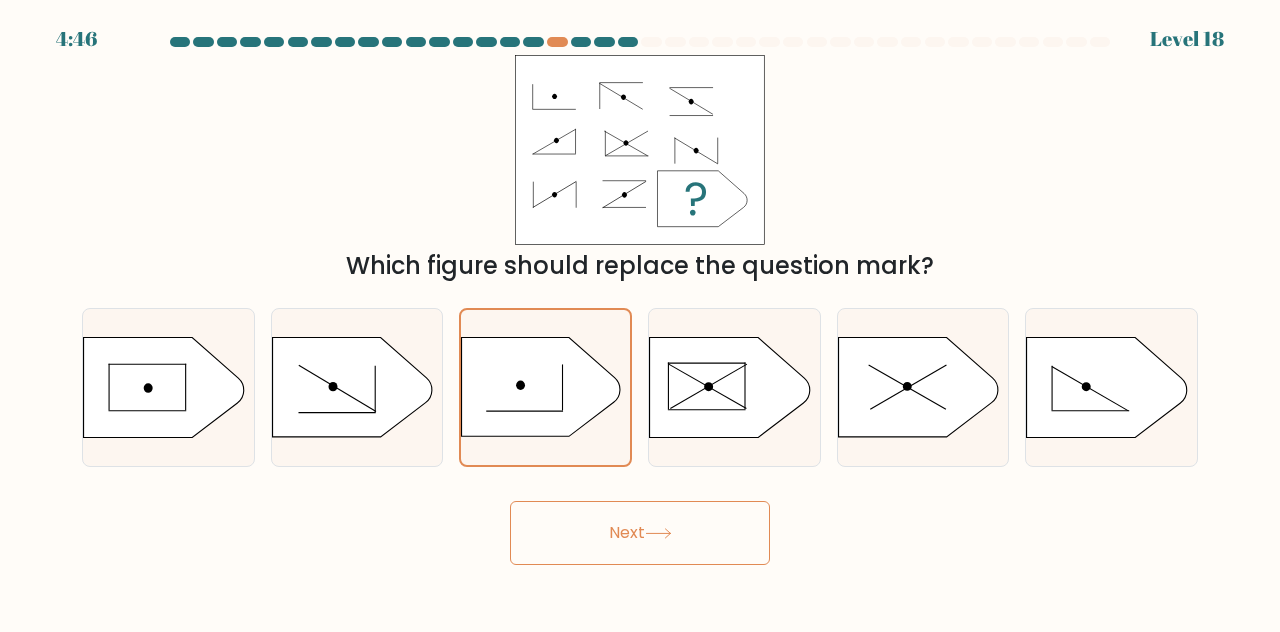 click on "Next" at bounding box center [640, 533] 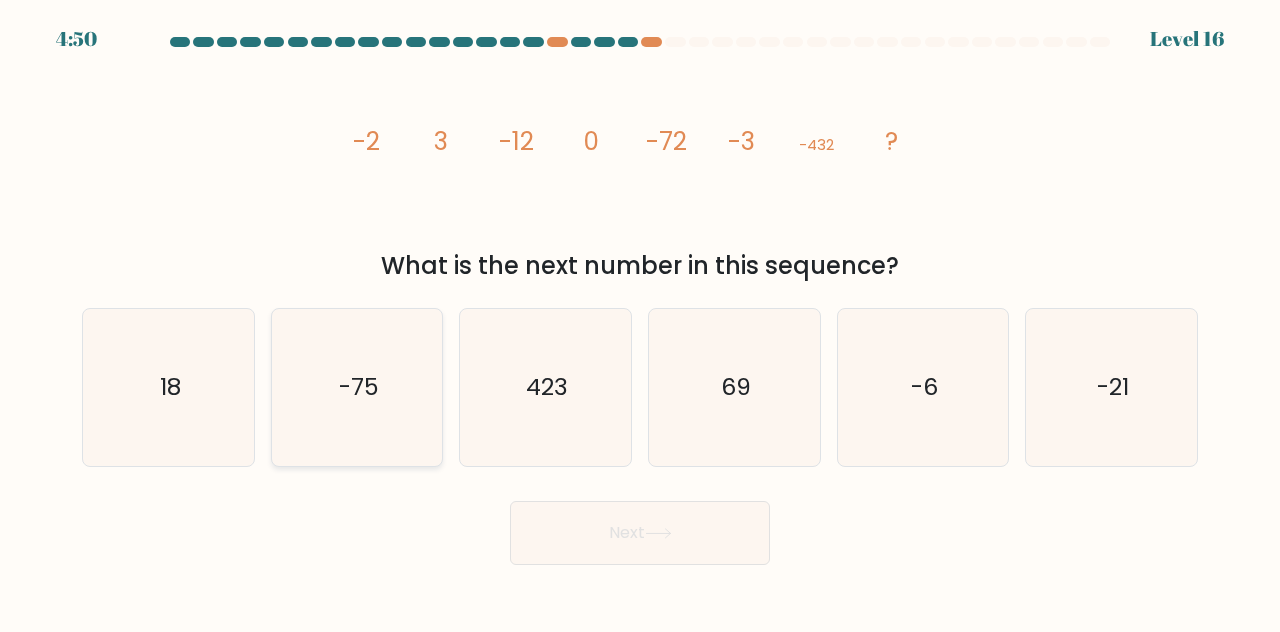 click on "-75" at bounding box center (357, 387) 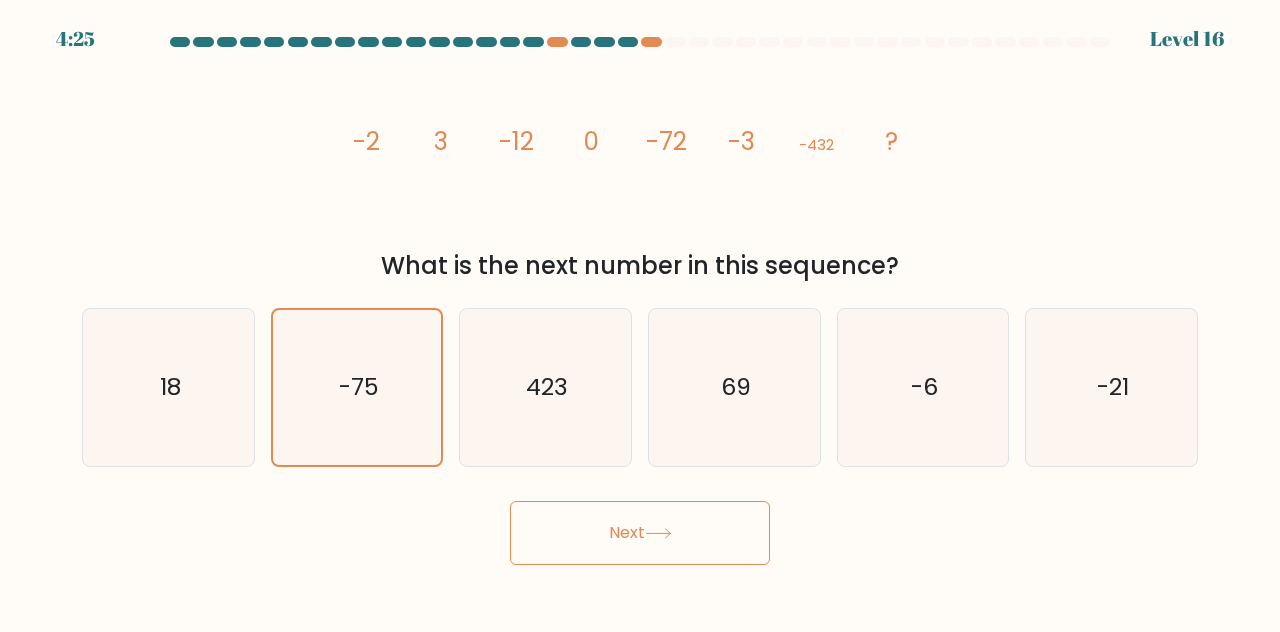 click on "Next" at bounding box center [640, 528] 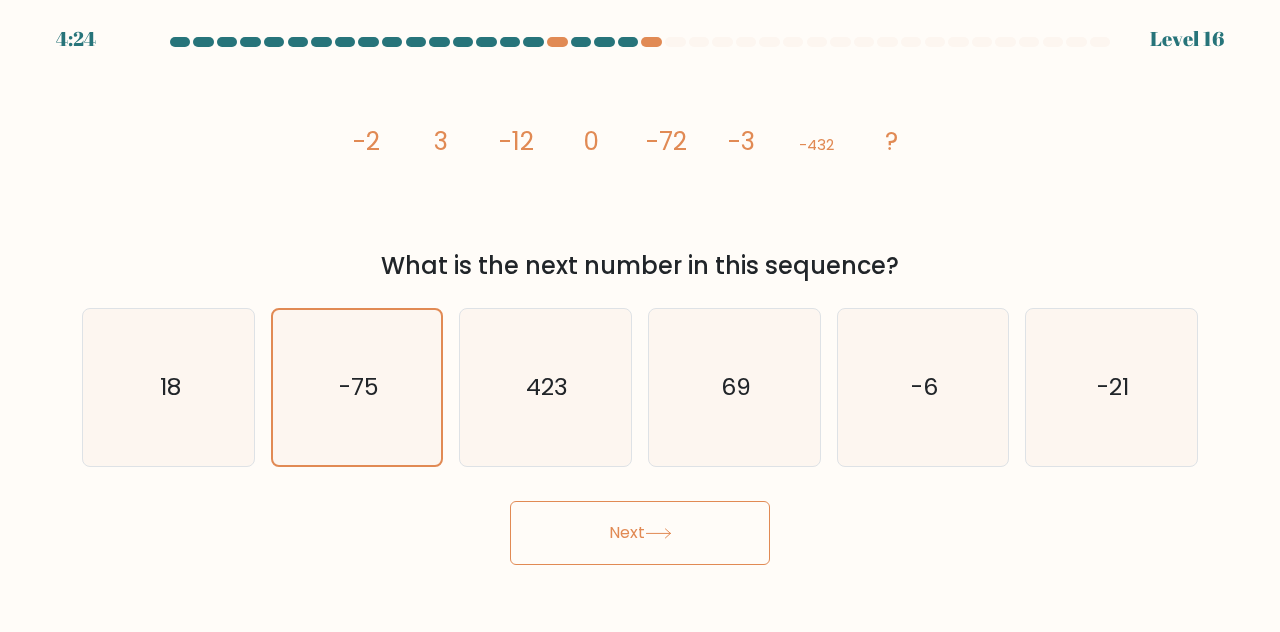 click on "Next" at bounding box center [640, 528] 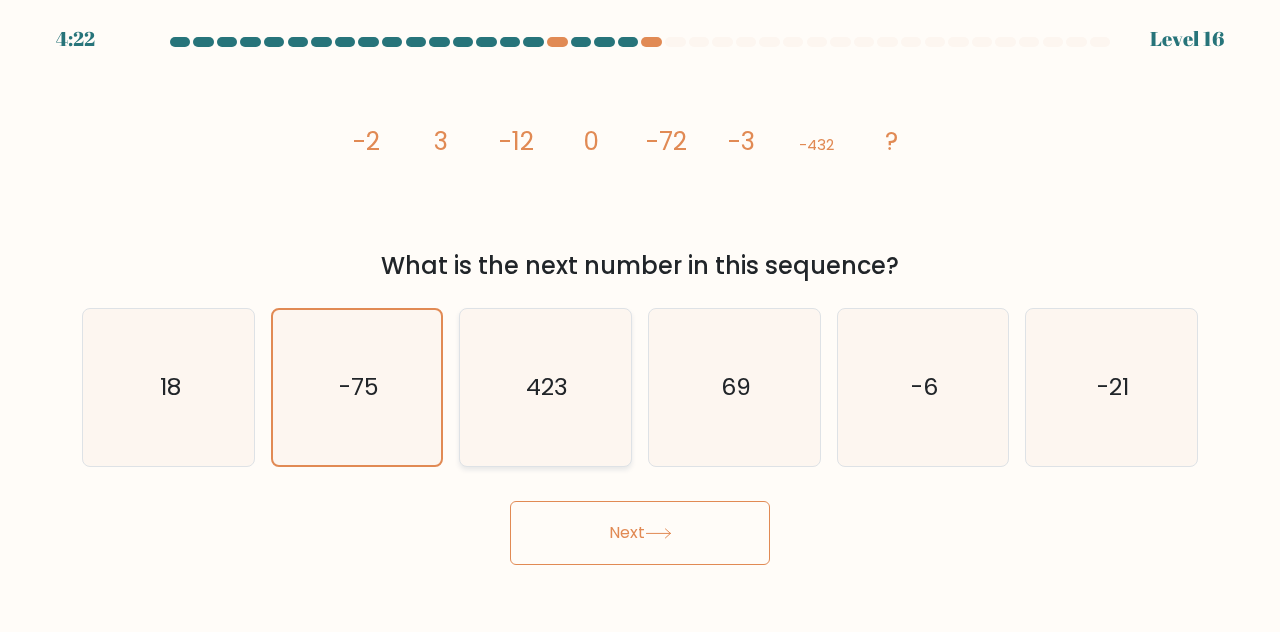 click on "423" at bounding box center (545, 387) 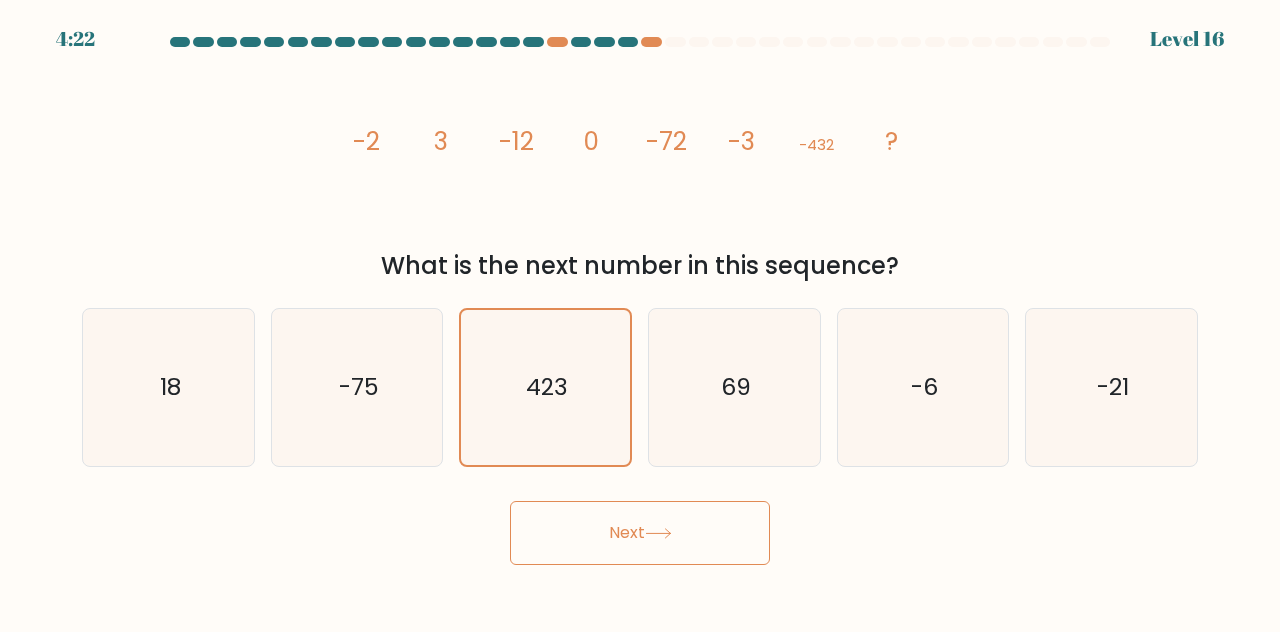 click on "Next" at bounding box center (640, 533) 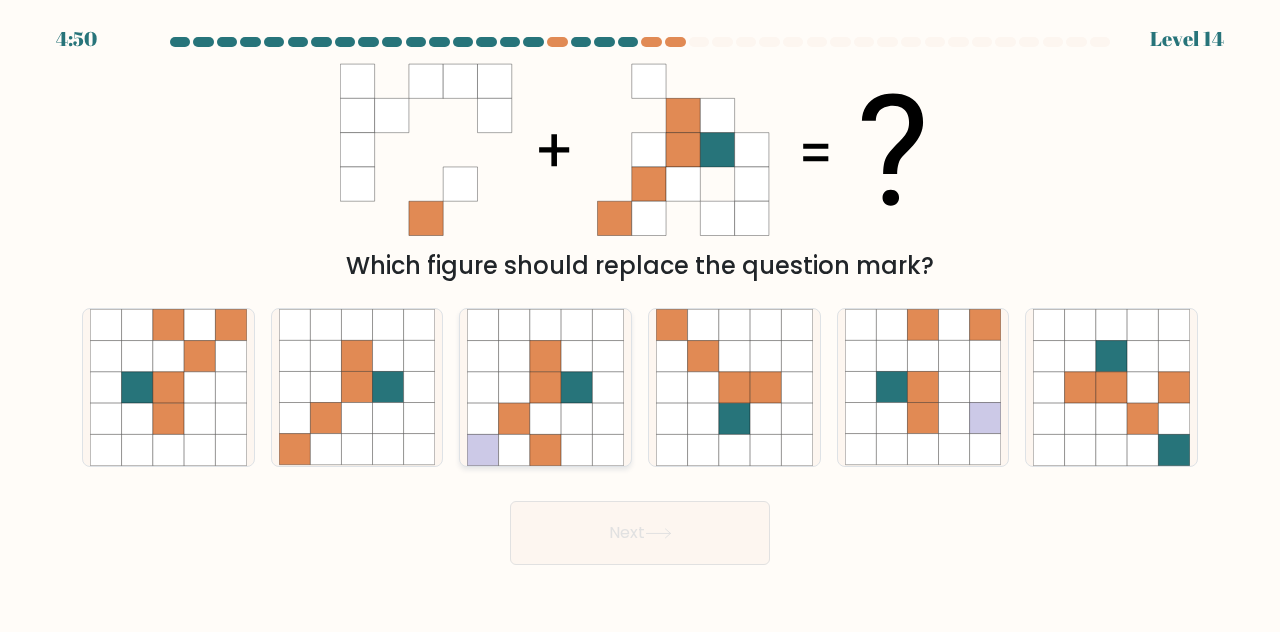 click at bounding box center [545, 387] 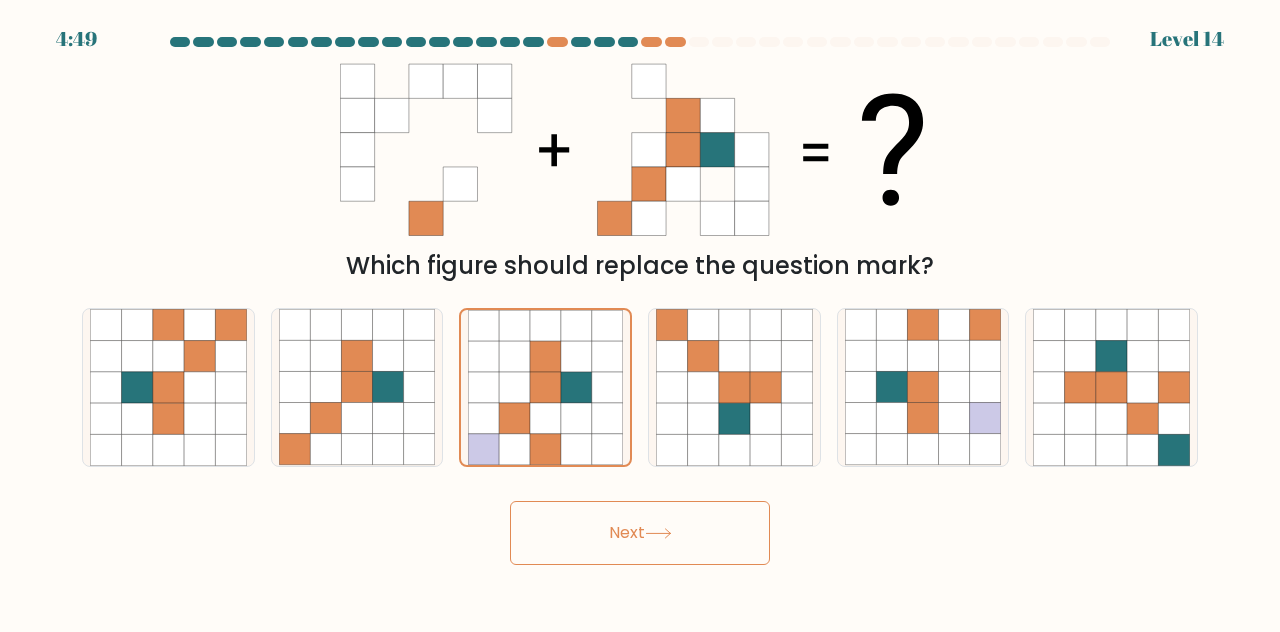 click on "Next" at bounding box center [640, 533] 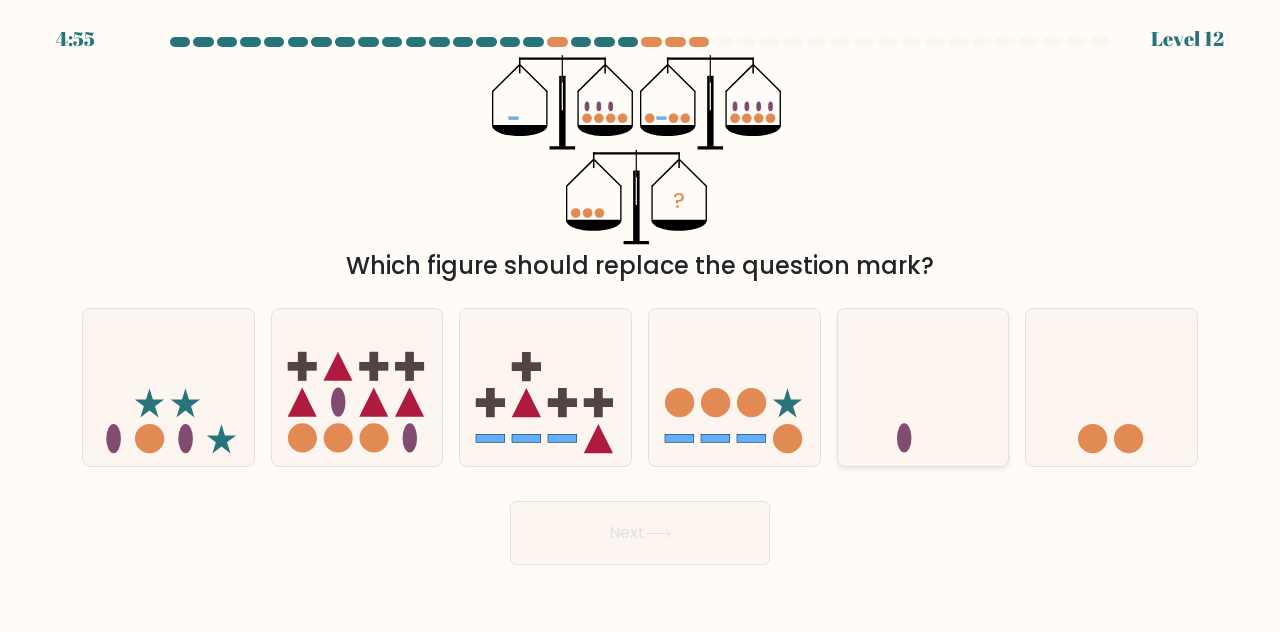 click at bounding box center [923, 386] 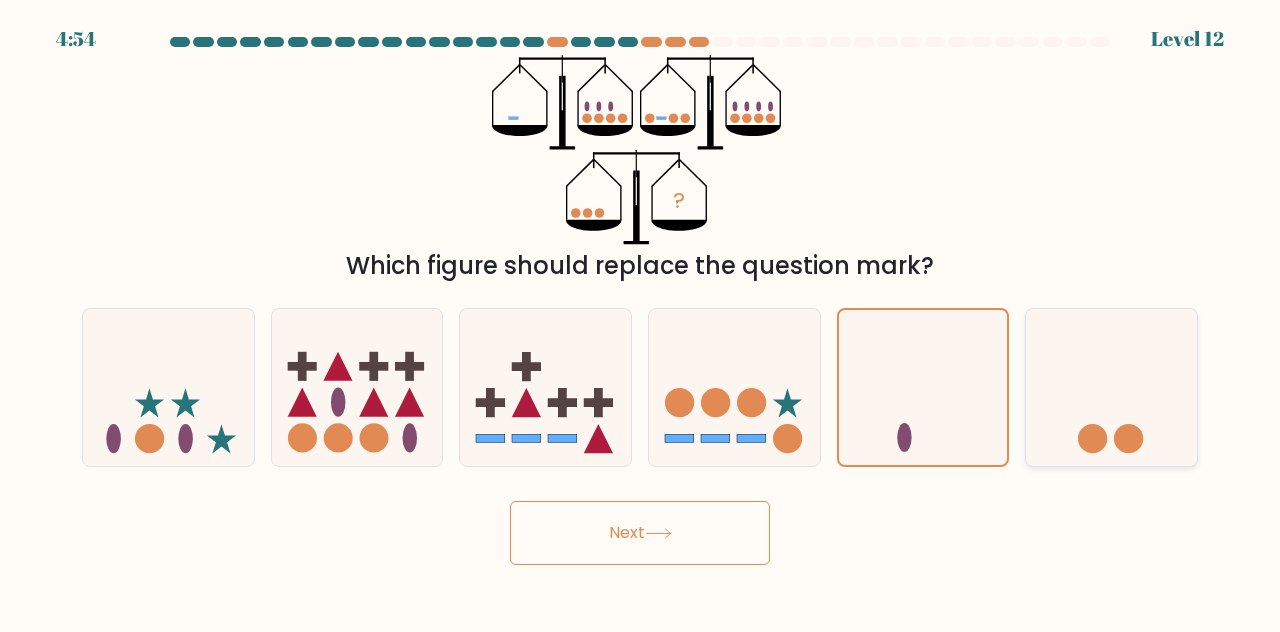 click at bounding box center [1111, 386] 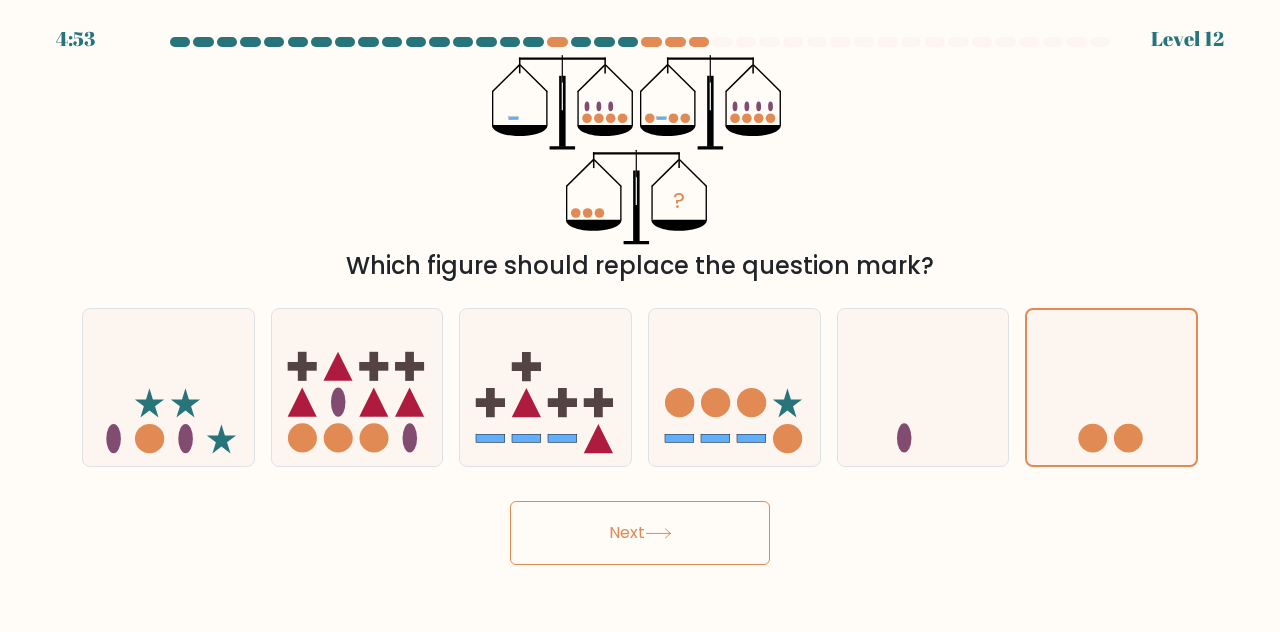 click on "Next" at bounding box center (640, 533) 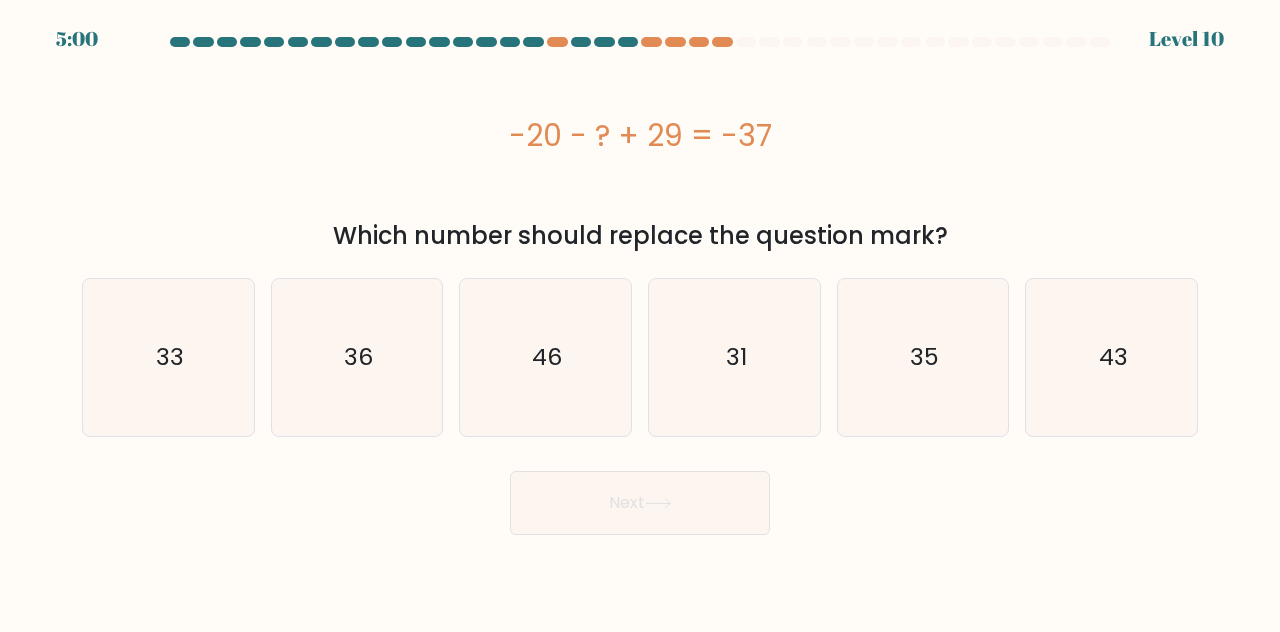 click on "a." at bounding box center [640, 286] 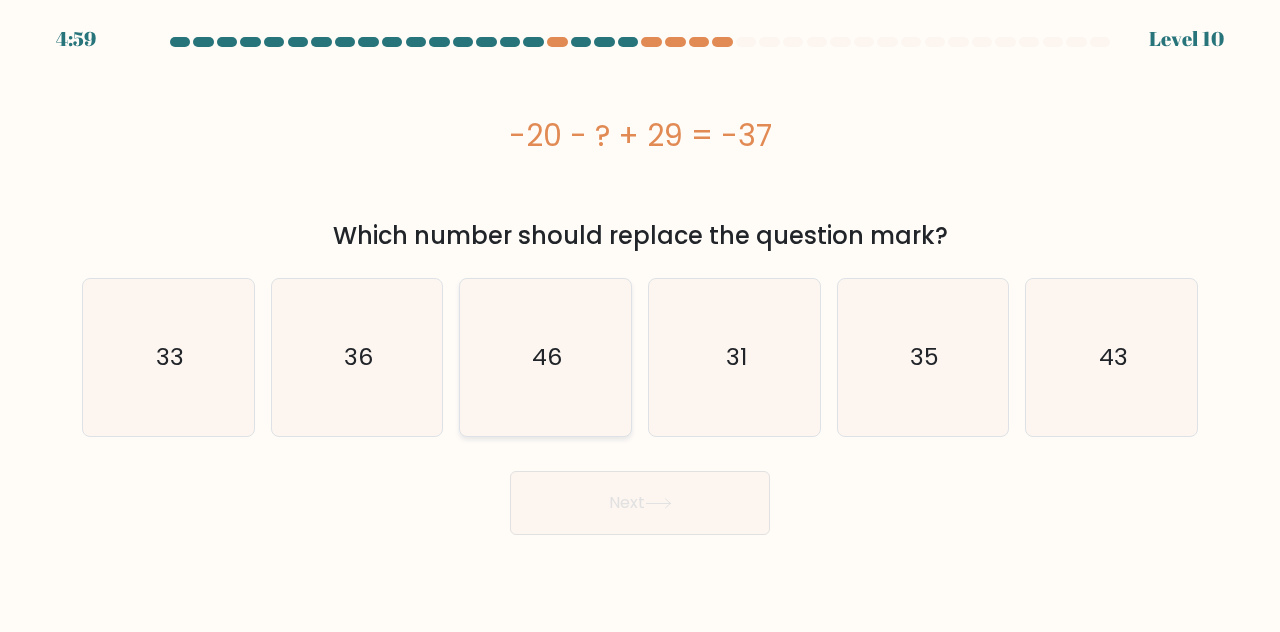 click on "46" at bounding box center (545, 357) 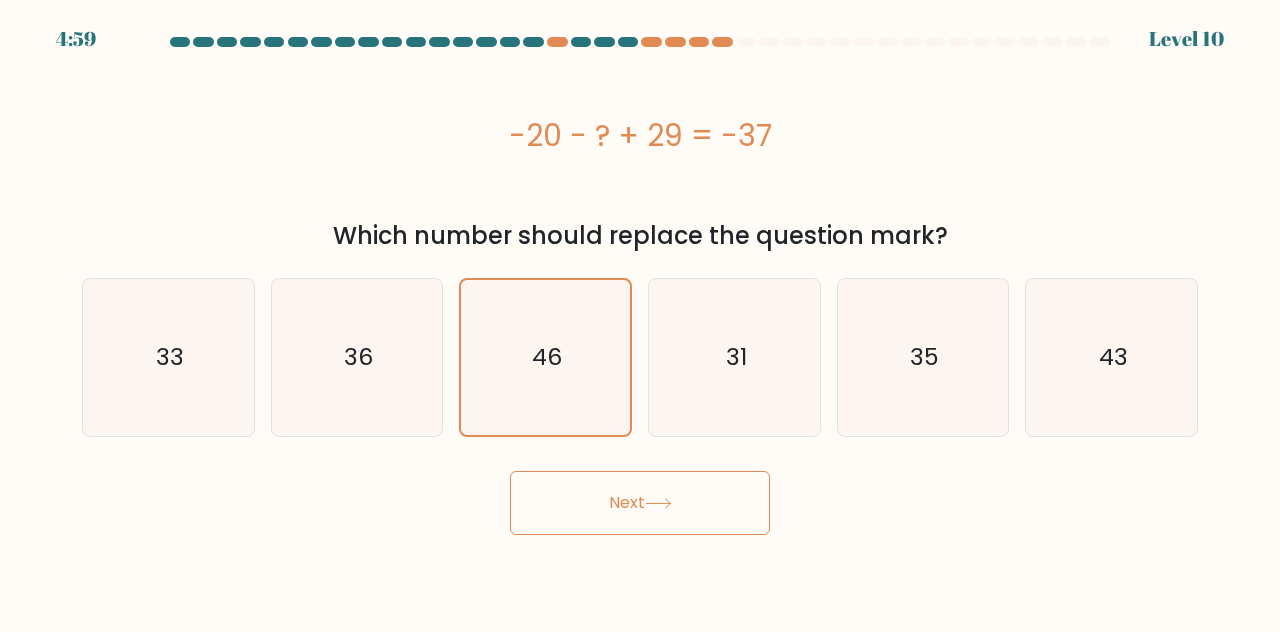click on "Next" at bounding box center (640, 503) 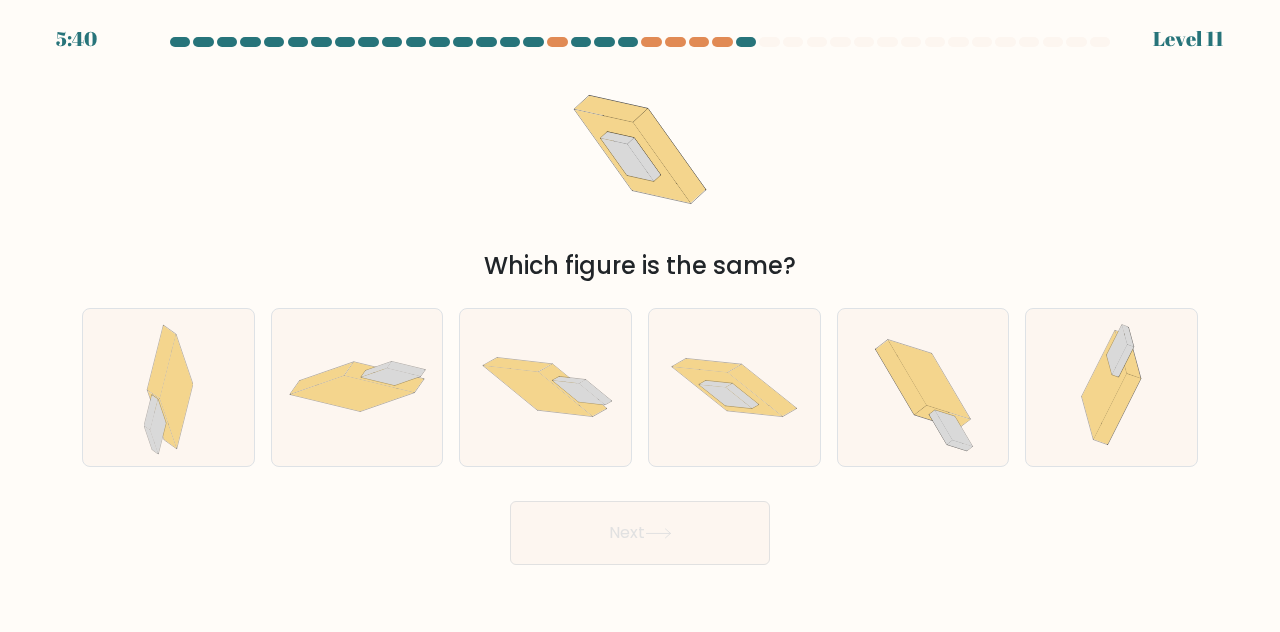 click on "Which figure is the same?" at bounding box center [640, 266] 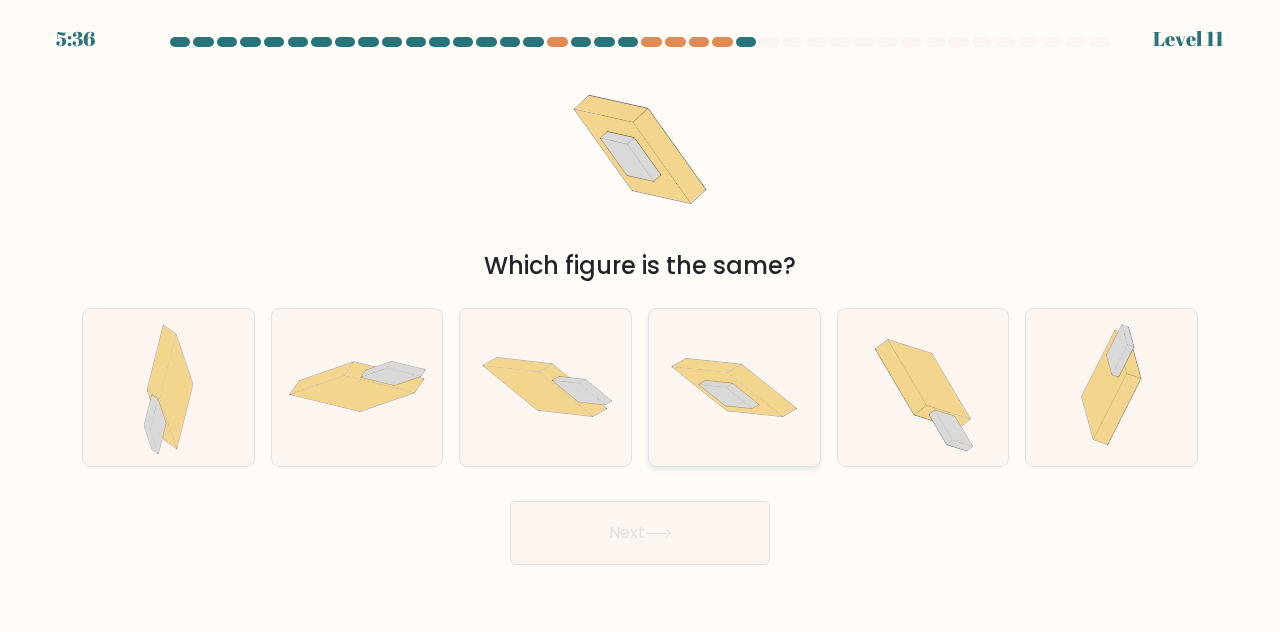 click at bounding box center (727, 391) 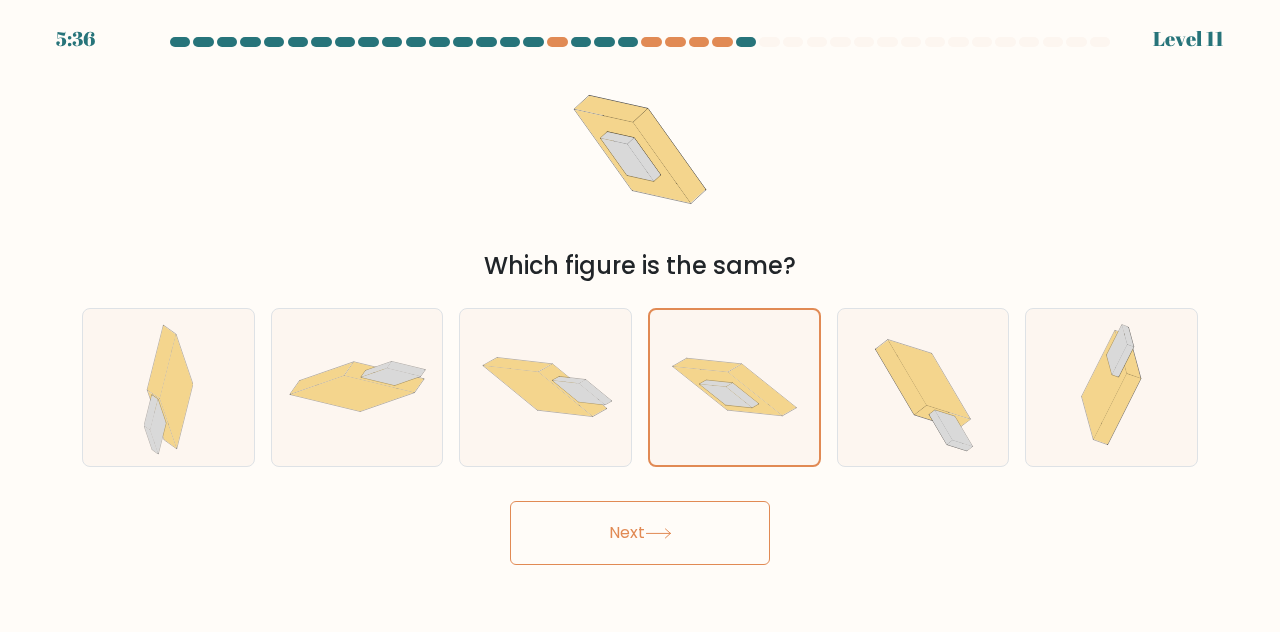 click on "Next" at bounding box center (640, 533) 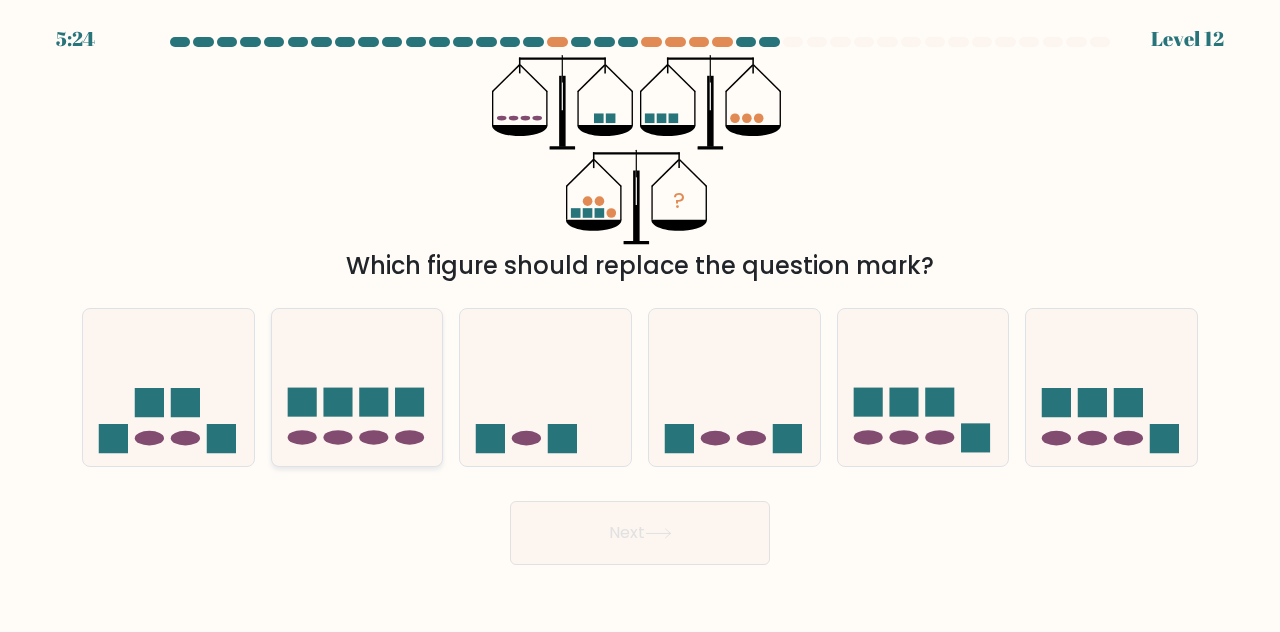 click at bounding box center [357, 386] 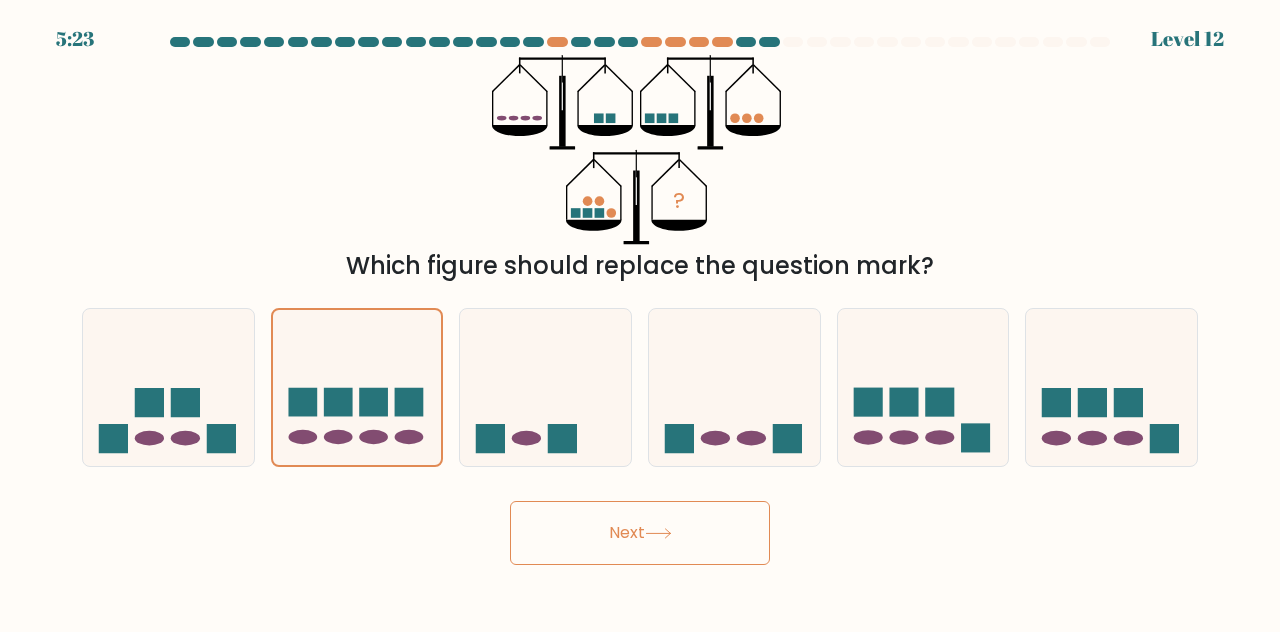click on "Next" at bounding box center (640, 533) 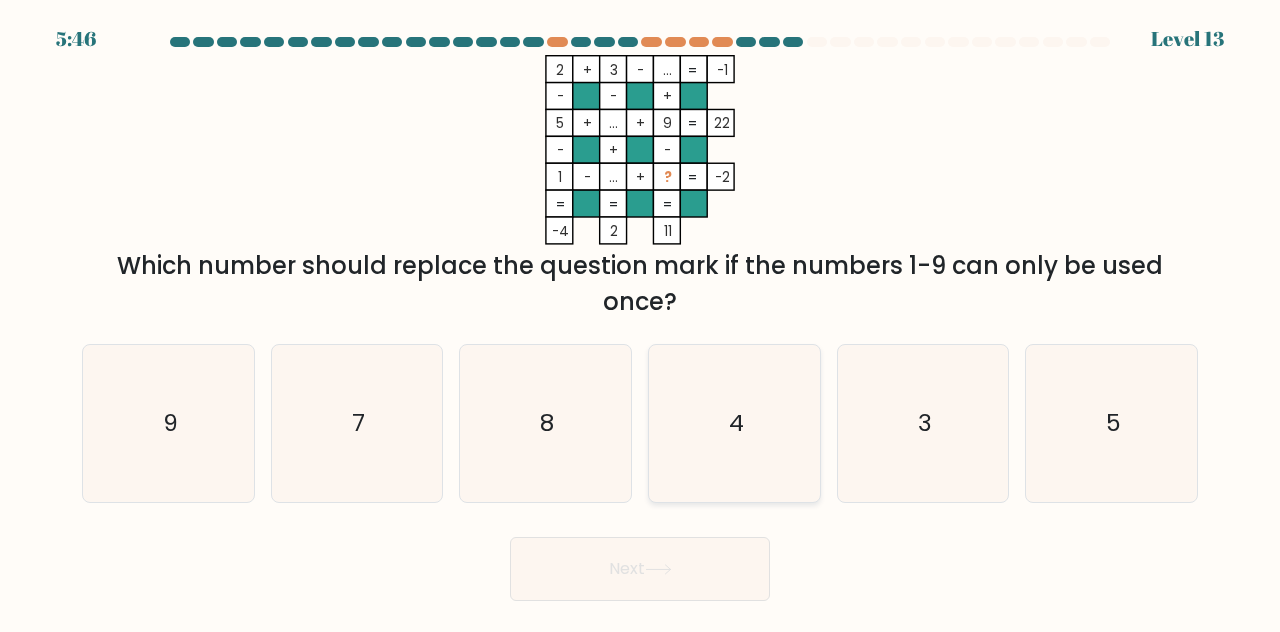 click on "4" at bounding box center [734, 423] 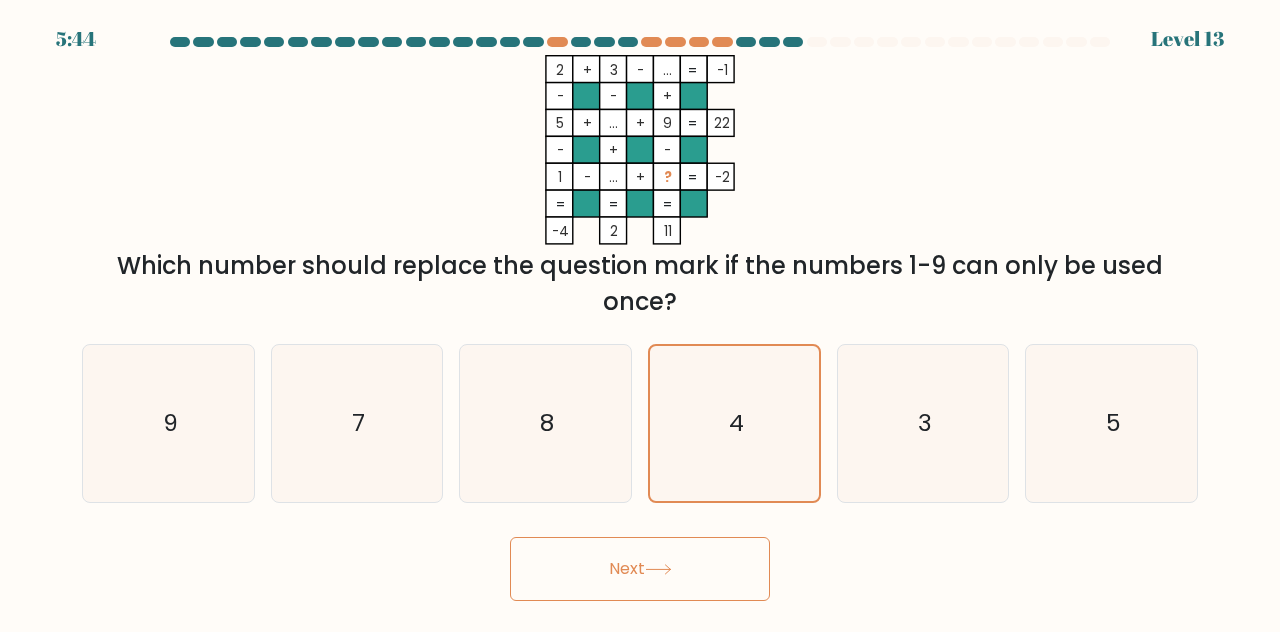 click on "Next" at bounding box center (640, 569) 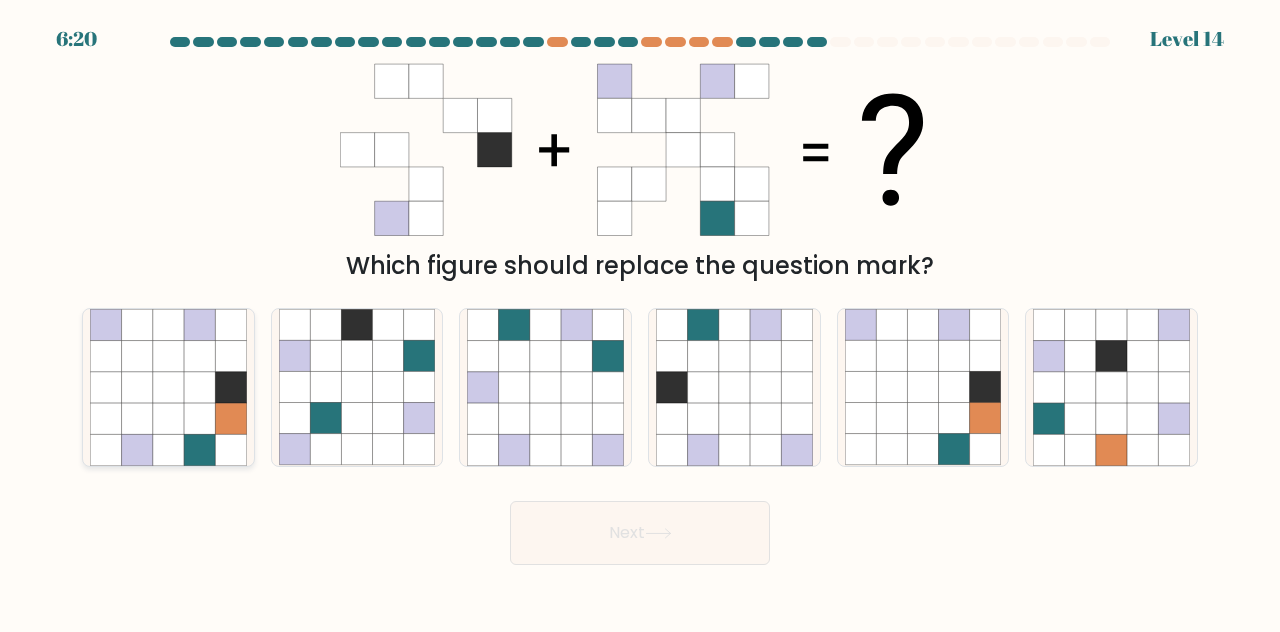 click at bounding box center (199, 387) 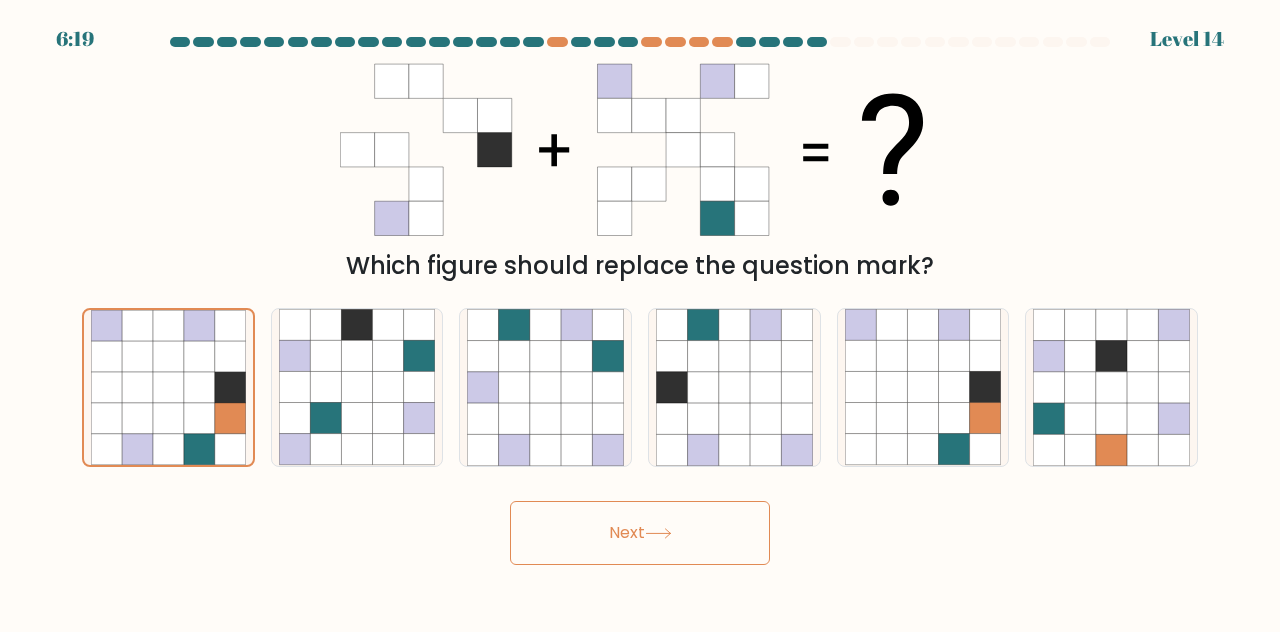 click on "Next" at bounding box center (640, 533) 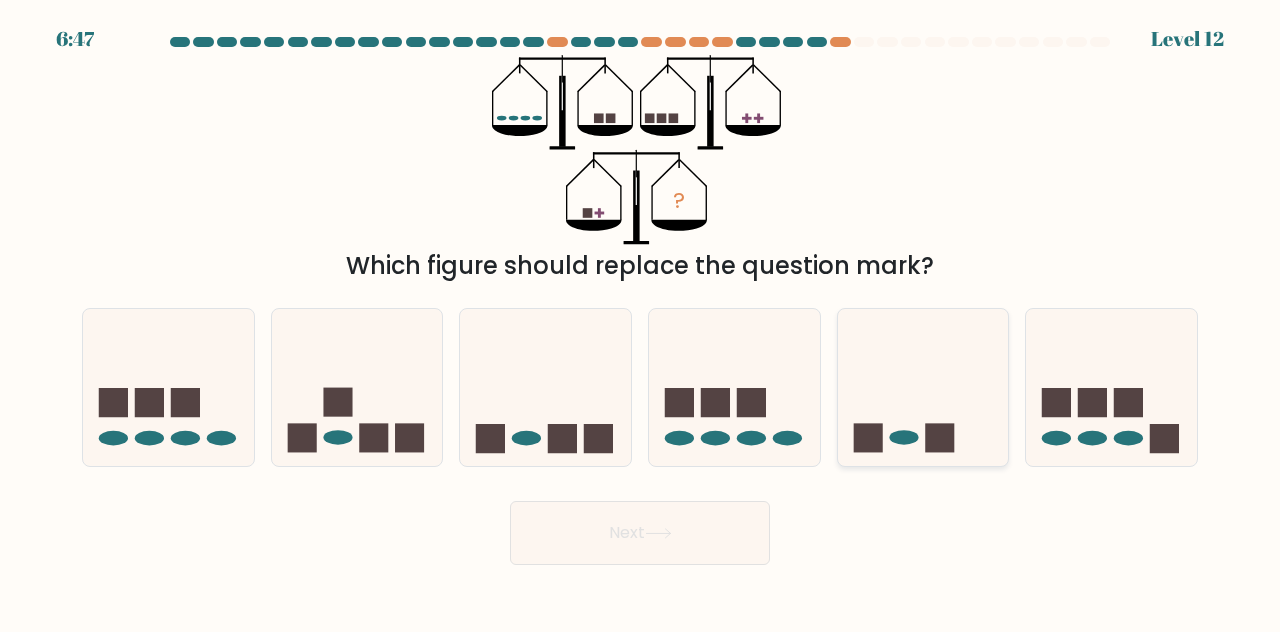 click at bounding box center [923, 386] 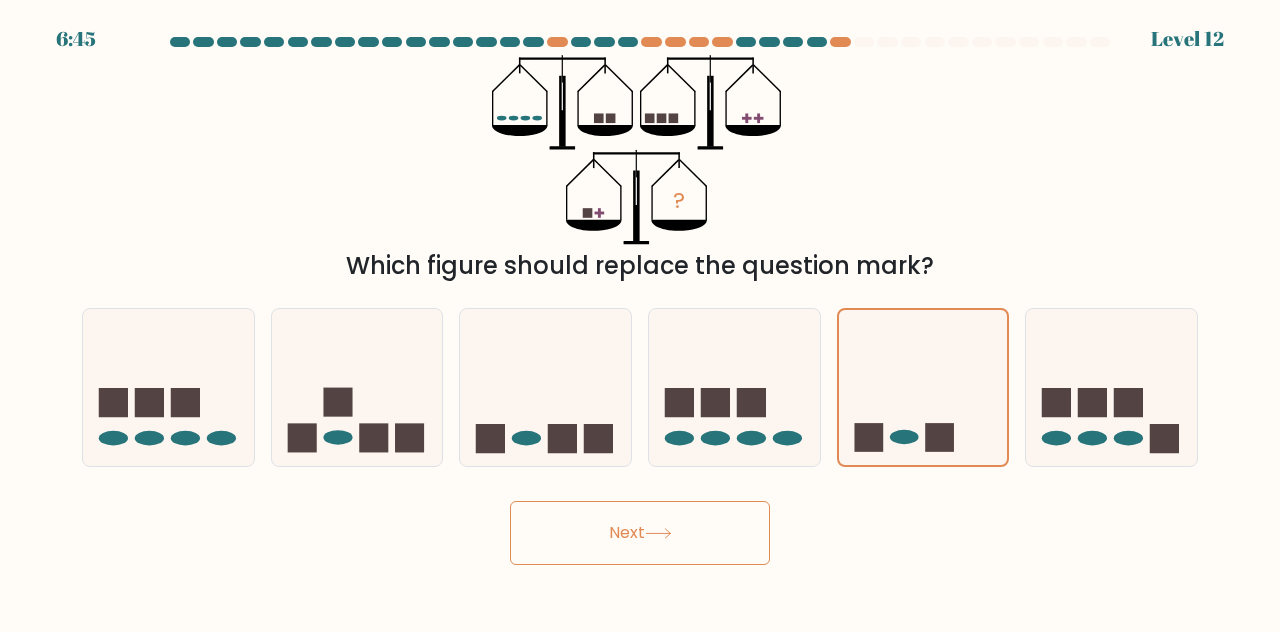 drag, startPoint x: 711, startPoint y: 518, endPoint x: 654, endPoint y: 516, distance: 57.035076 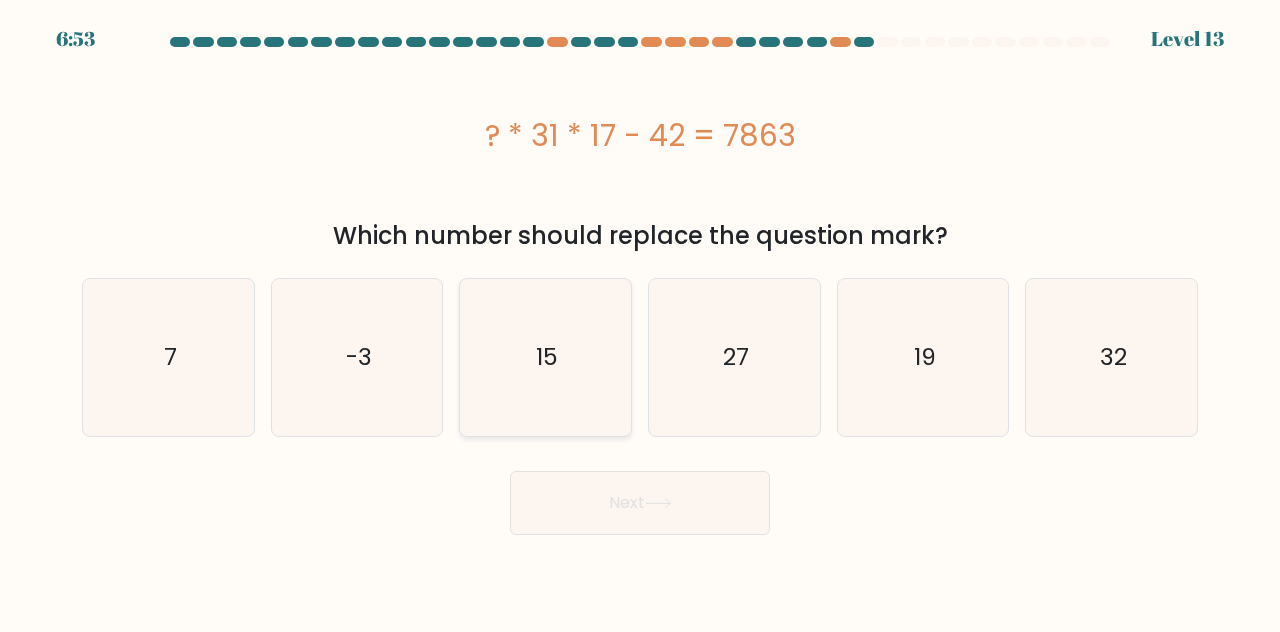 click on "15" at bounding box center [545, 357] 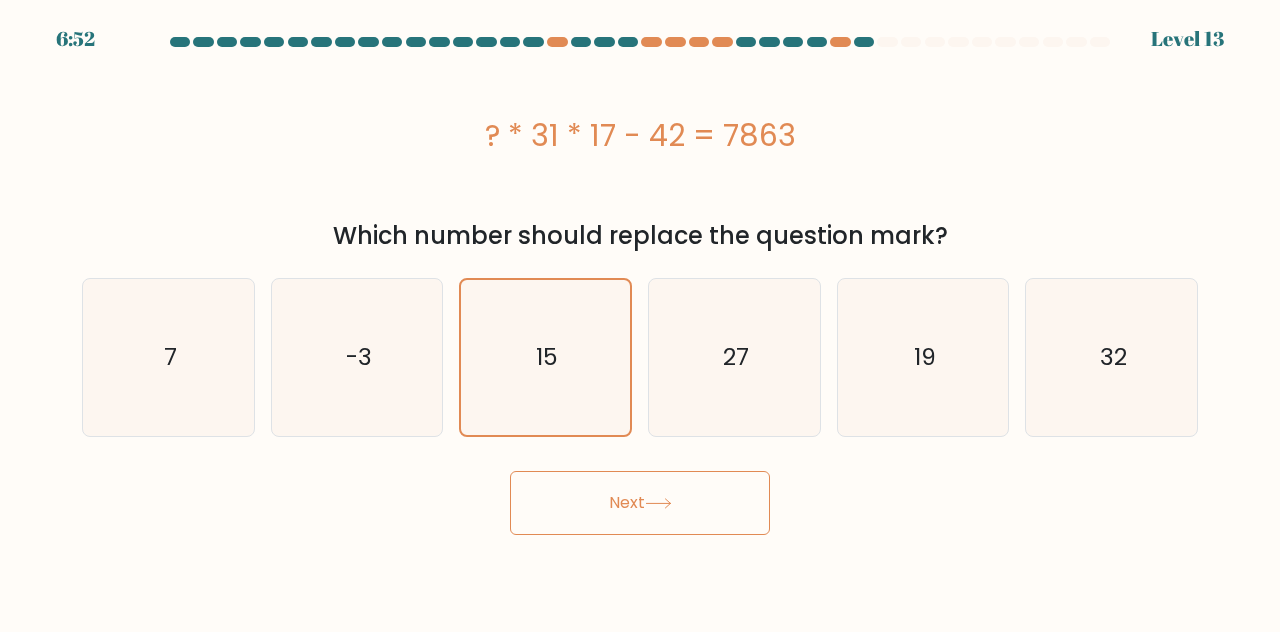 click on "Next" at bounding box center (640, 503) 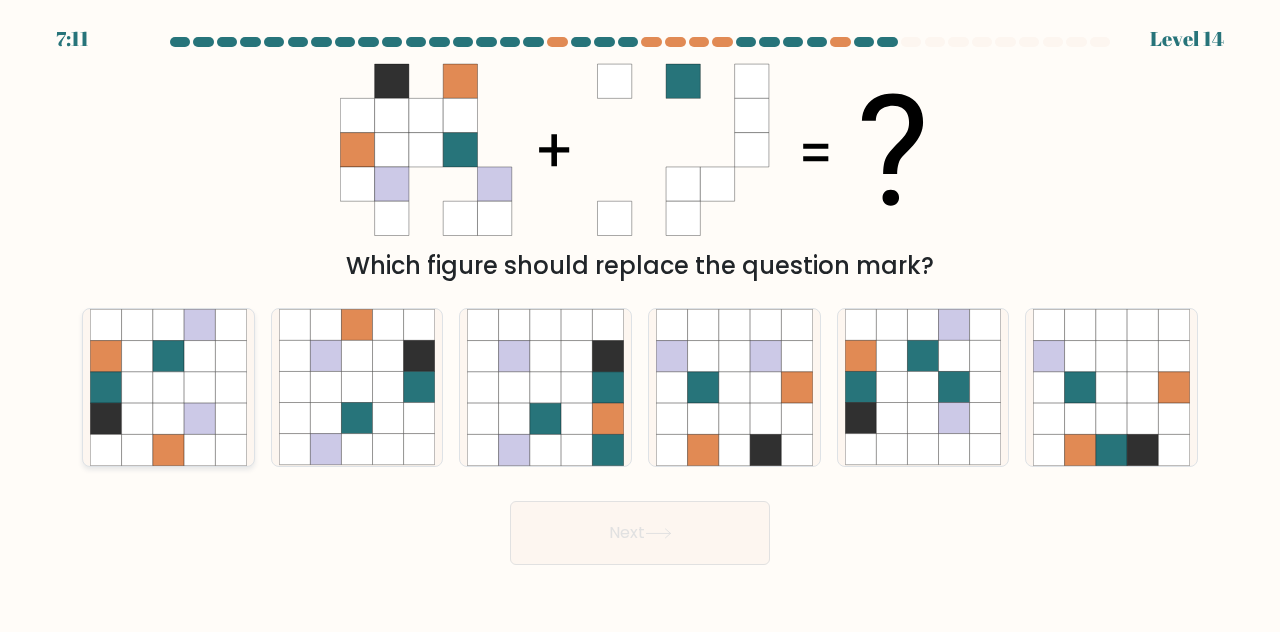 click at bounding box center [136, 387] 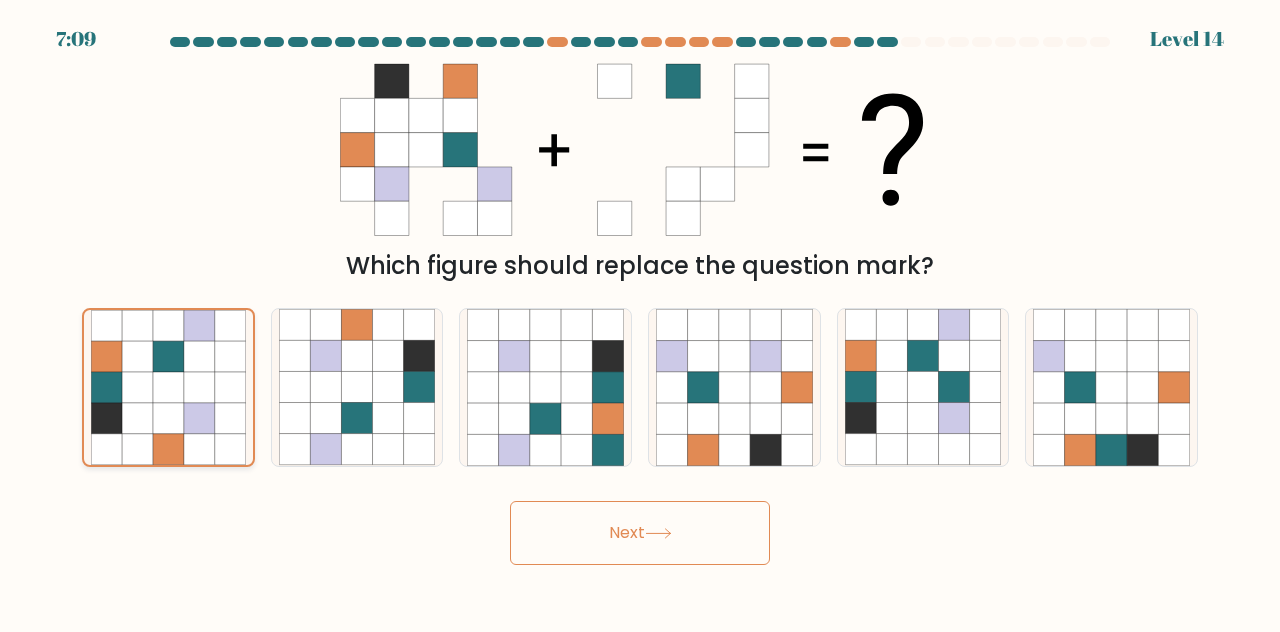 click at bounding box center (199, 387) 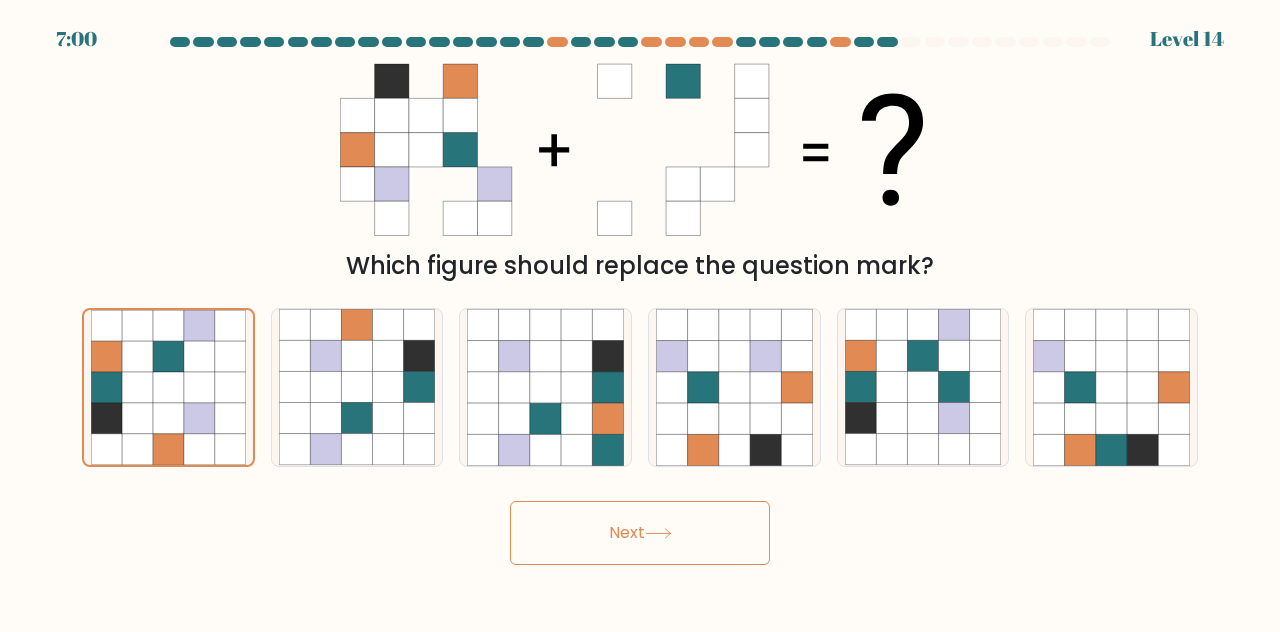 click at bounding box center (658, 533) 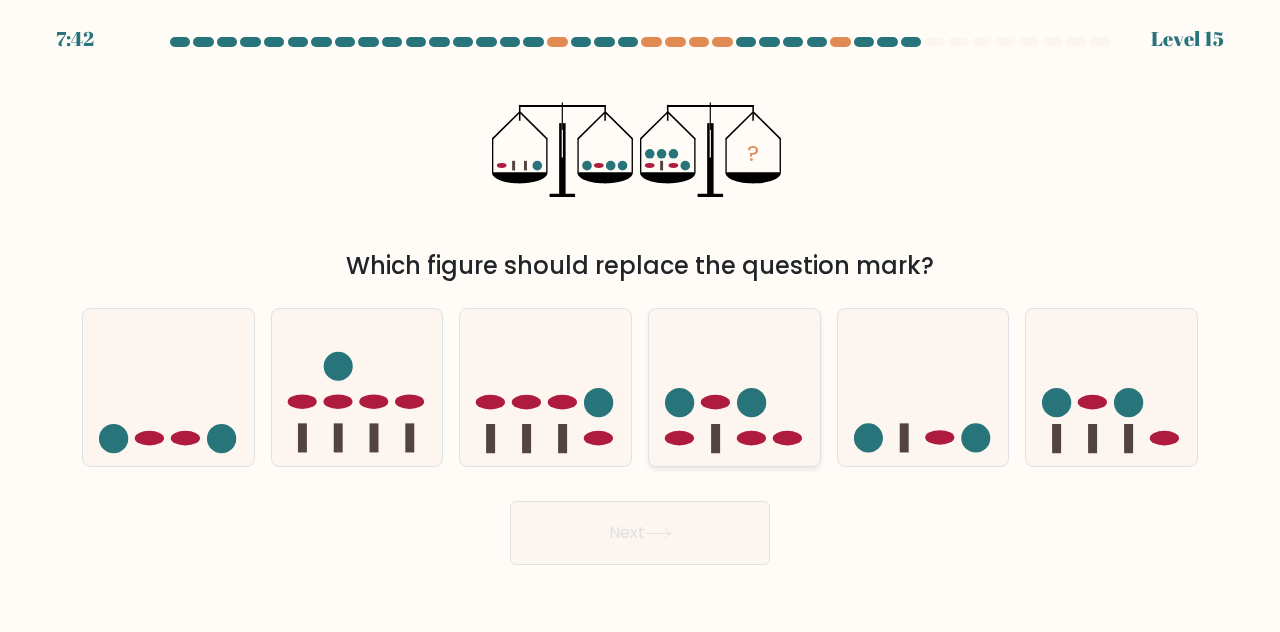 click at bounding box center (751, 402) 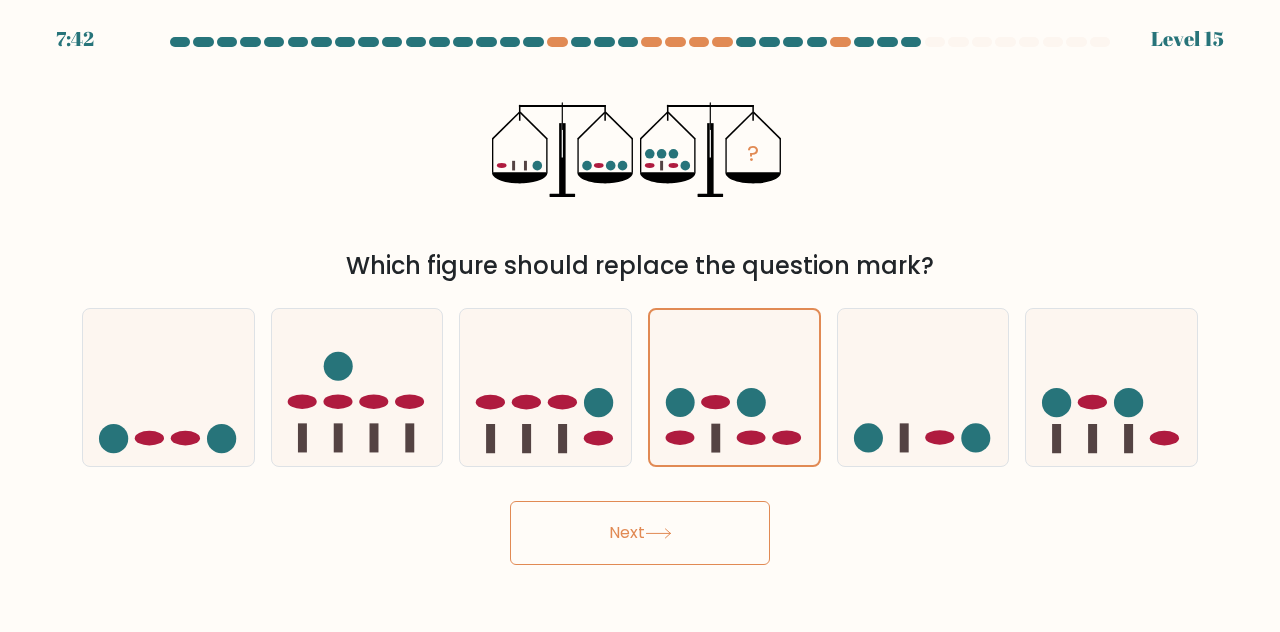 click on "Next" at bounding box center [640, 533] 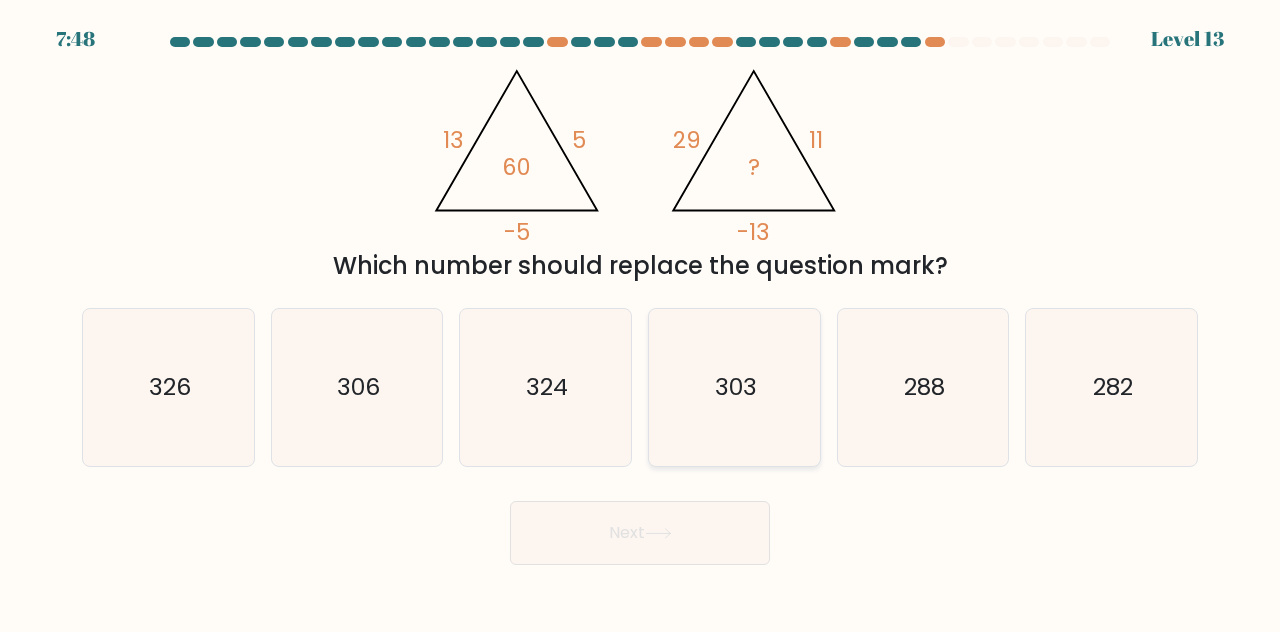 type 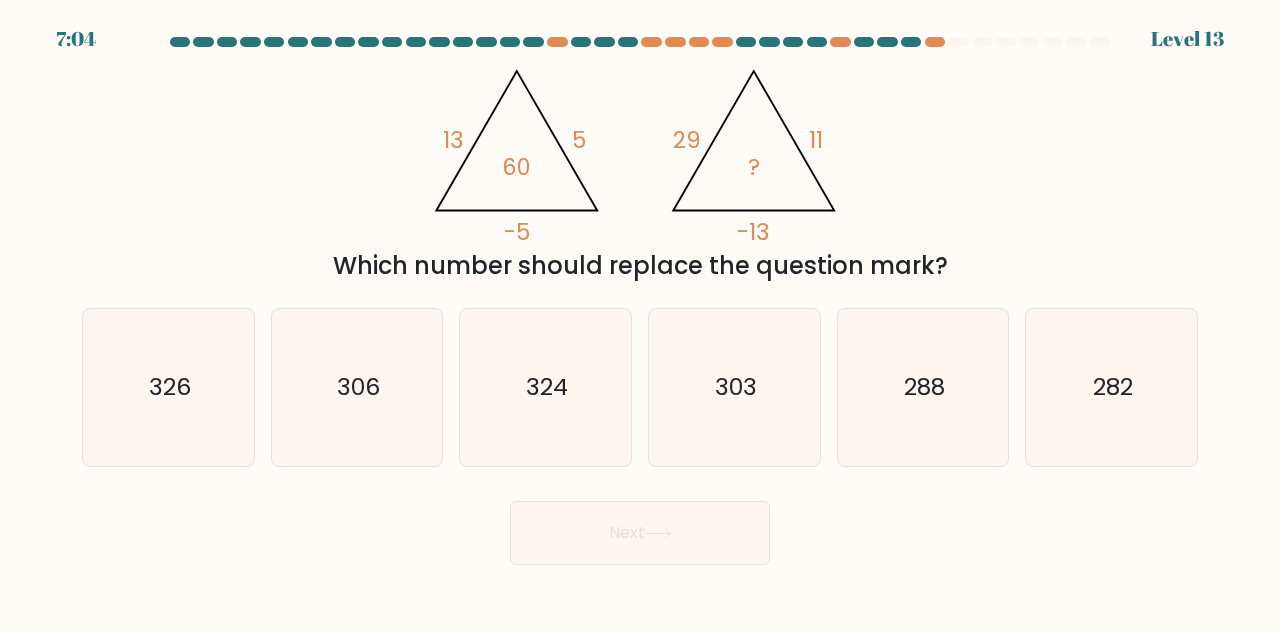 click on "@import url('https://fonts.googleapis.com/css?family=Abril+Fatface:400,100,100italic,300,300italic,400italic,500,500italic,700,700italic,900,900italic');                        13       5       -5       60                                       @import url('https://fonts.googleapis.com/css?family=Abril+Fatface:400,100,100italic,300,300italic,400italic,500,500italic,700,700italic,900,900italic');                        29       11       -13       ?
Which number should replace the question mark?" at bounding box center [640, 169] 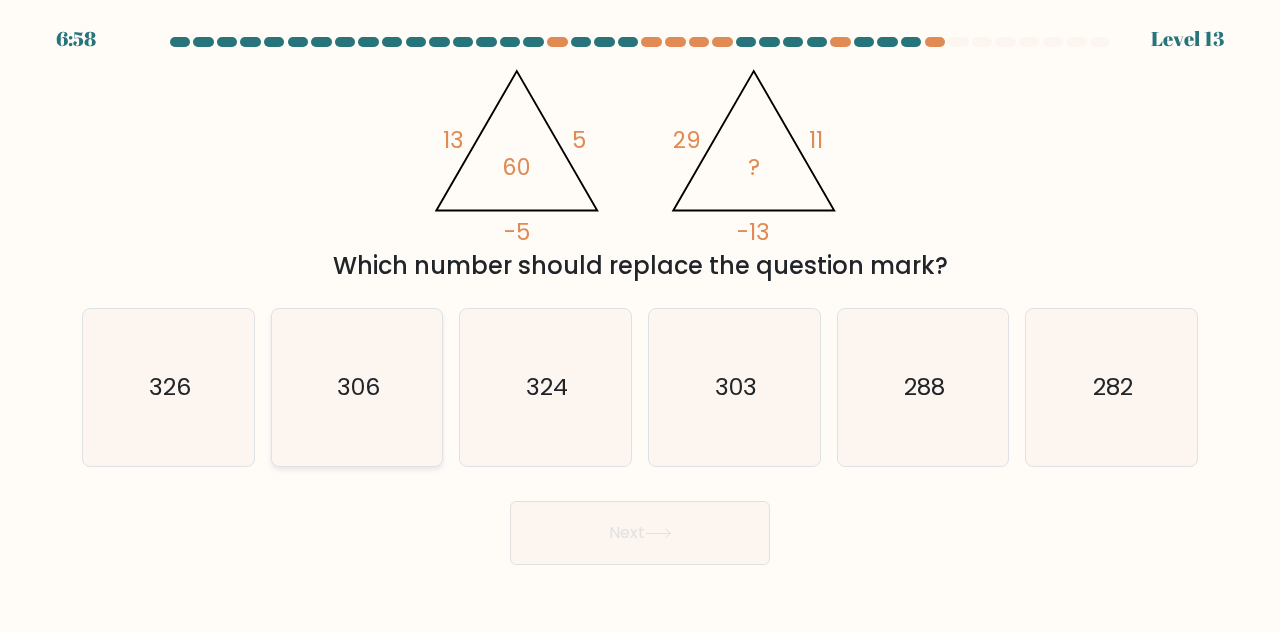 click on "306" at bounding box center [357, 387] 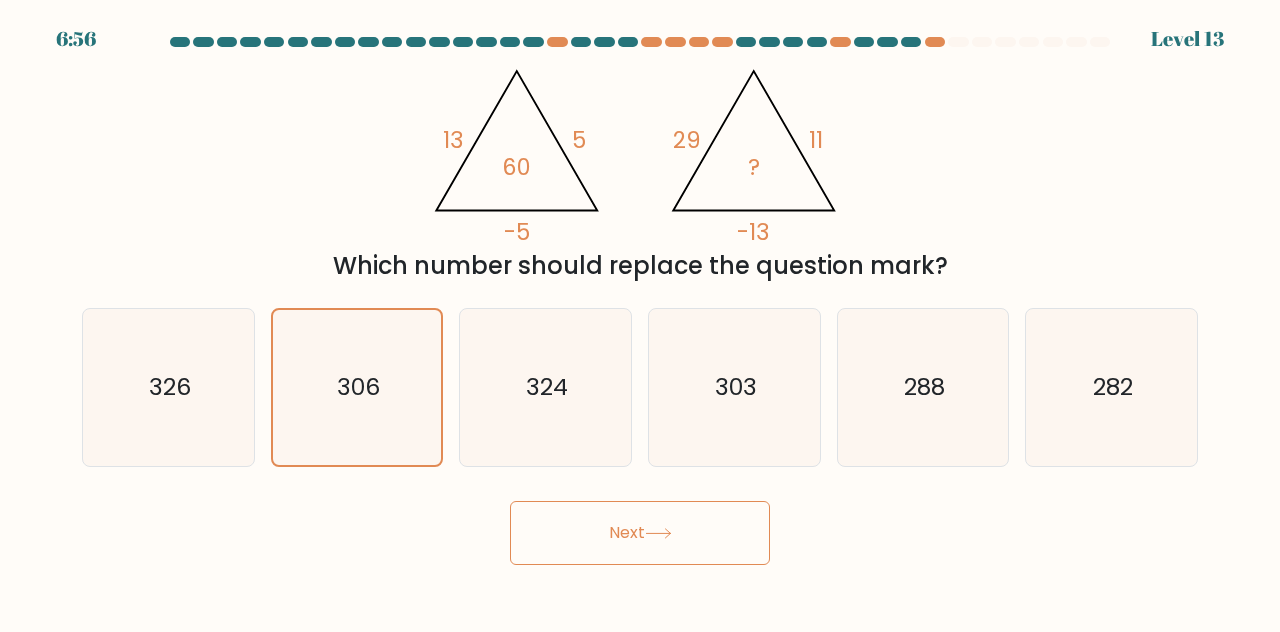 click on "Next" at bounding box center [640, 533] 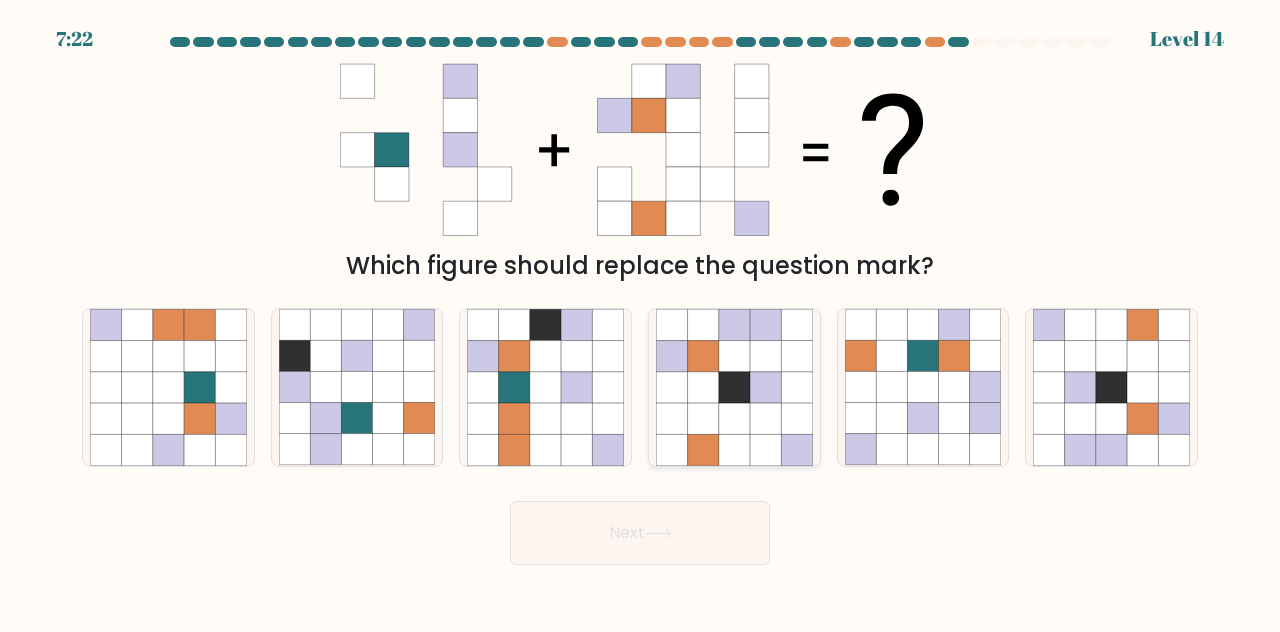 click at bounding box center (765, 387) 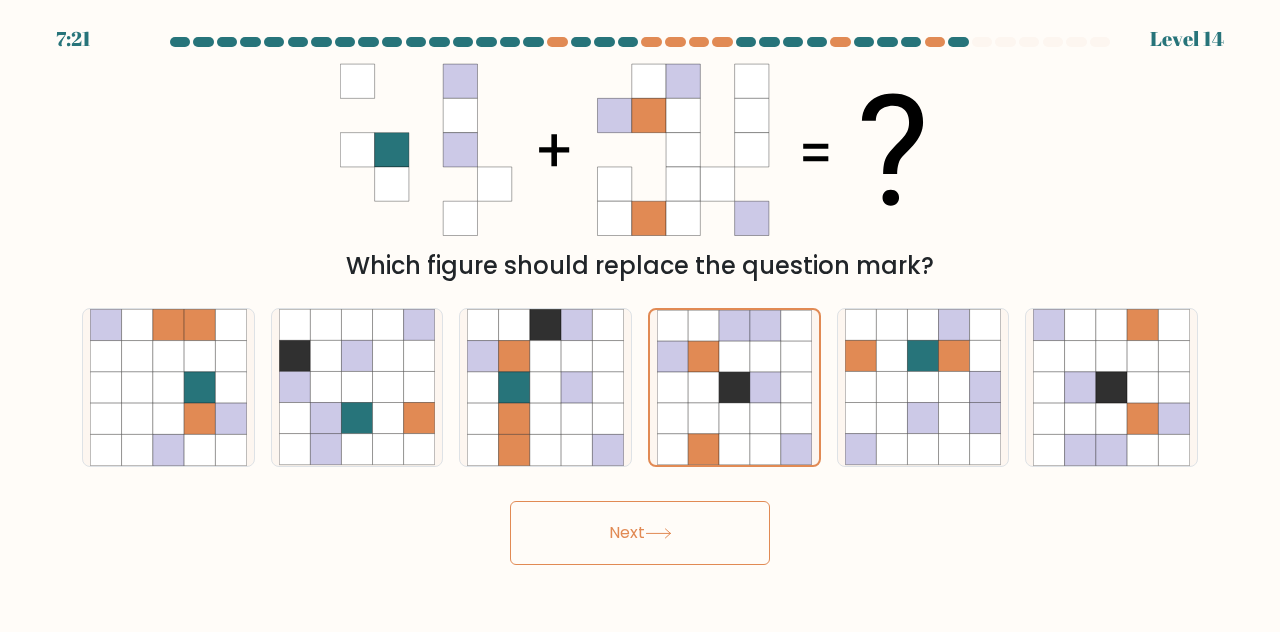 click on "Next" at bounding box center (640, 533) 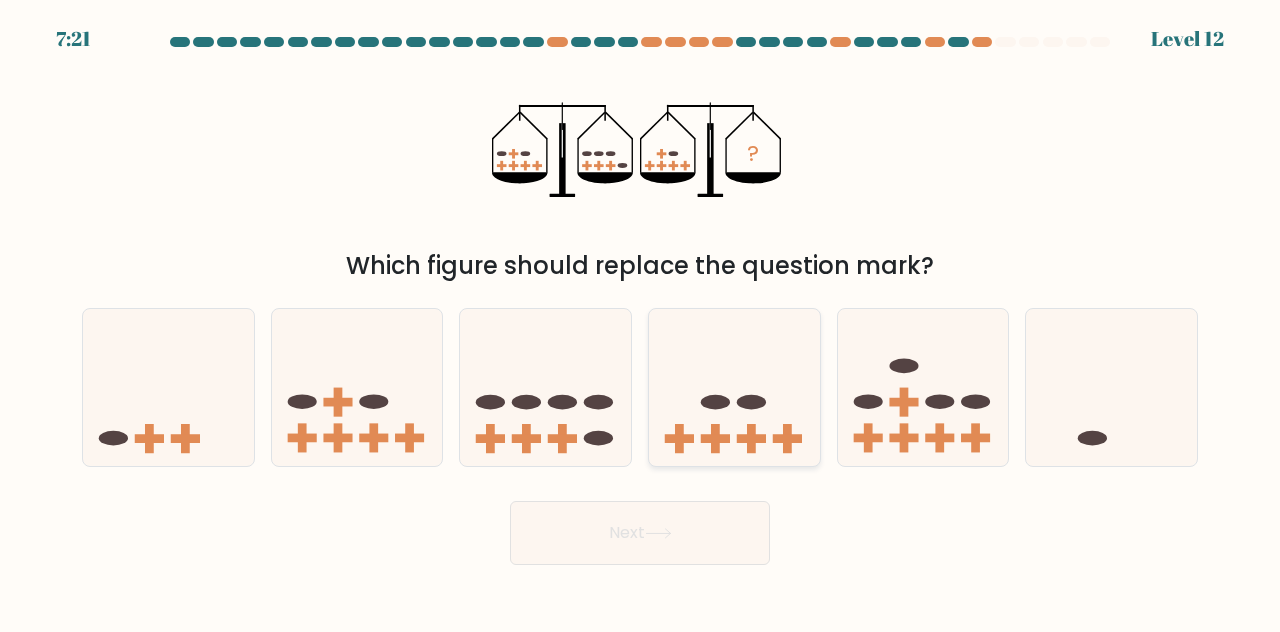 click at bounding box center [734, 386] 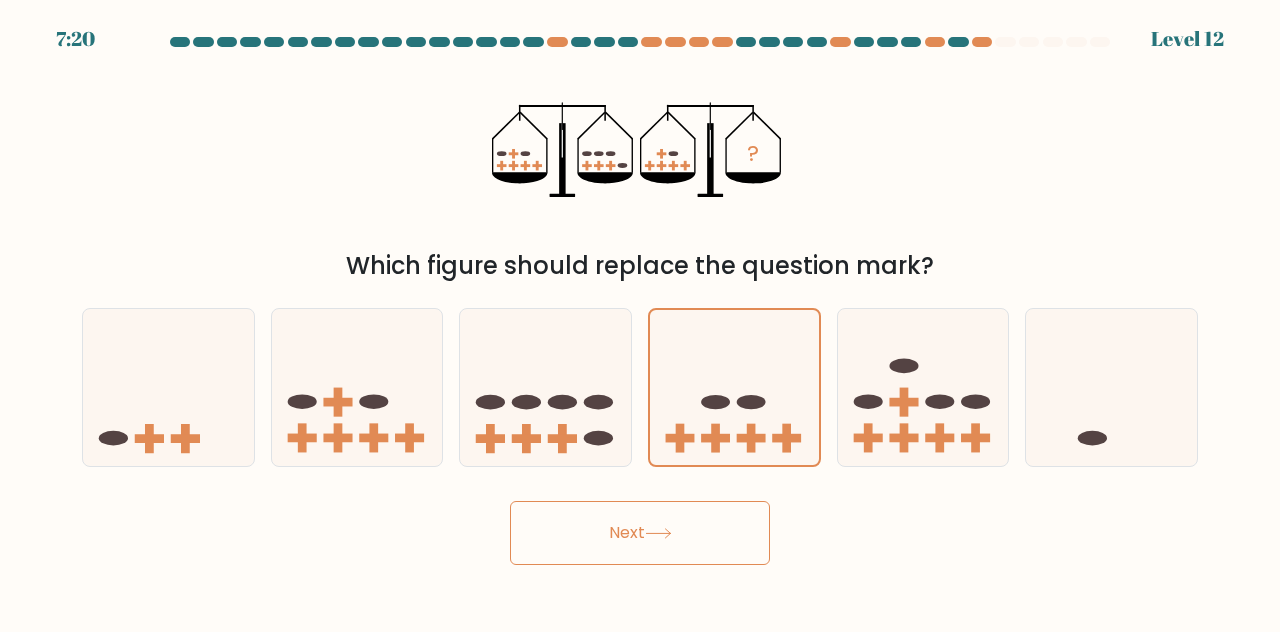 click on "Next" at bounding box center [640, 533] 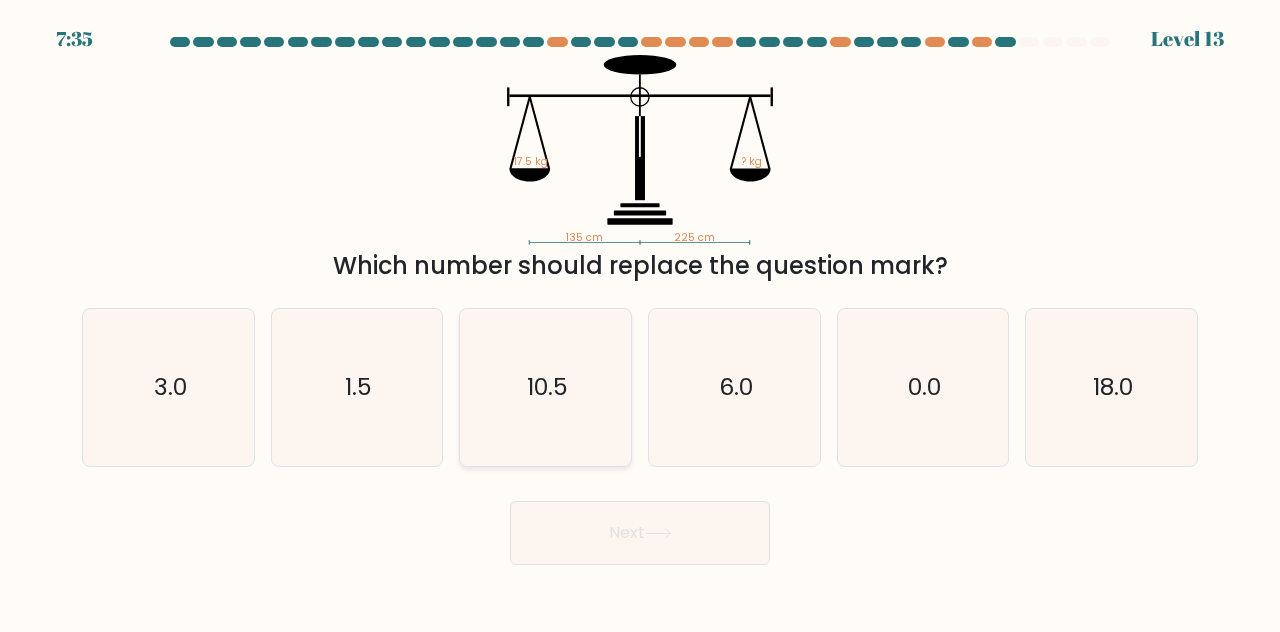 click on "10.5" at bounding box center (545, 387) 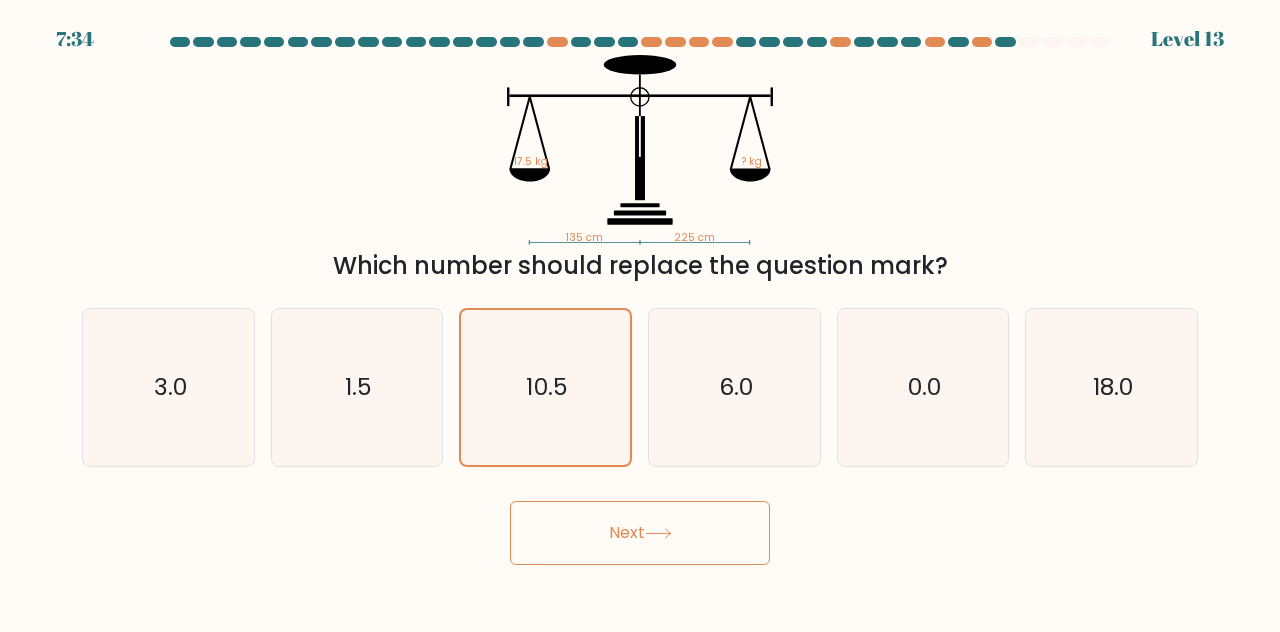 click on "Next" at bounding box center (640, 533) 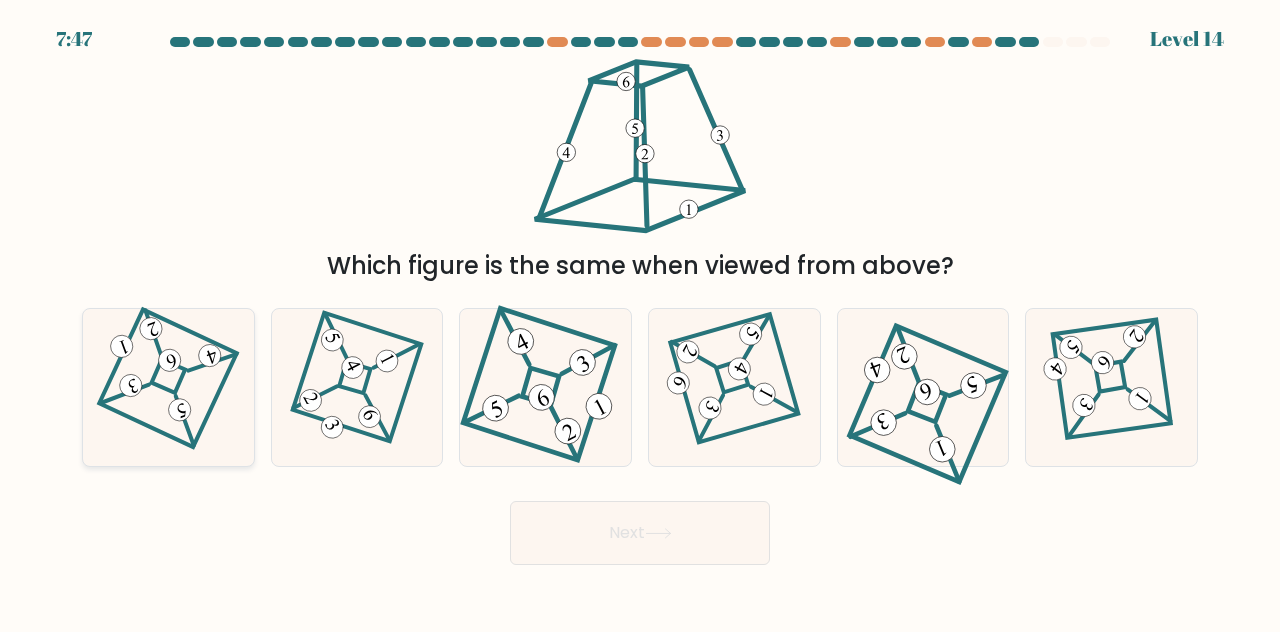 click at bounding box center [168, 386] 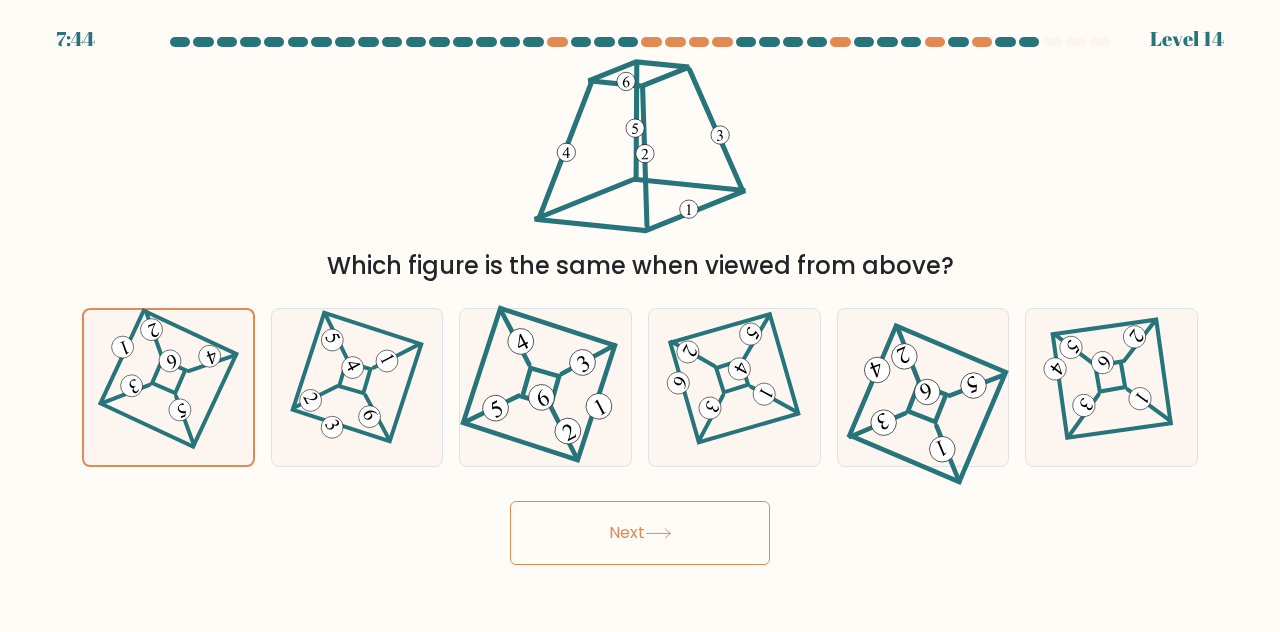 click on "Next" at bounding box center (640, 533) 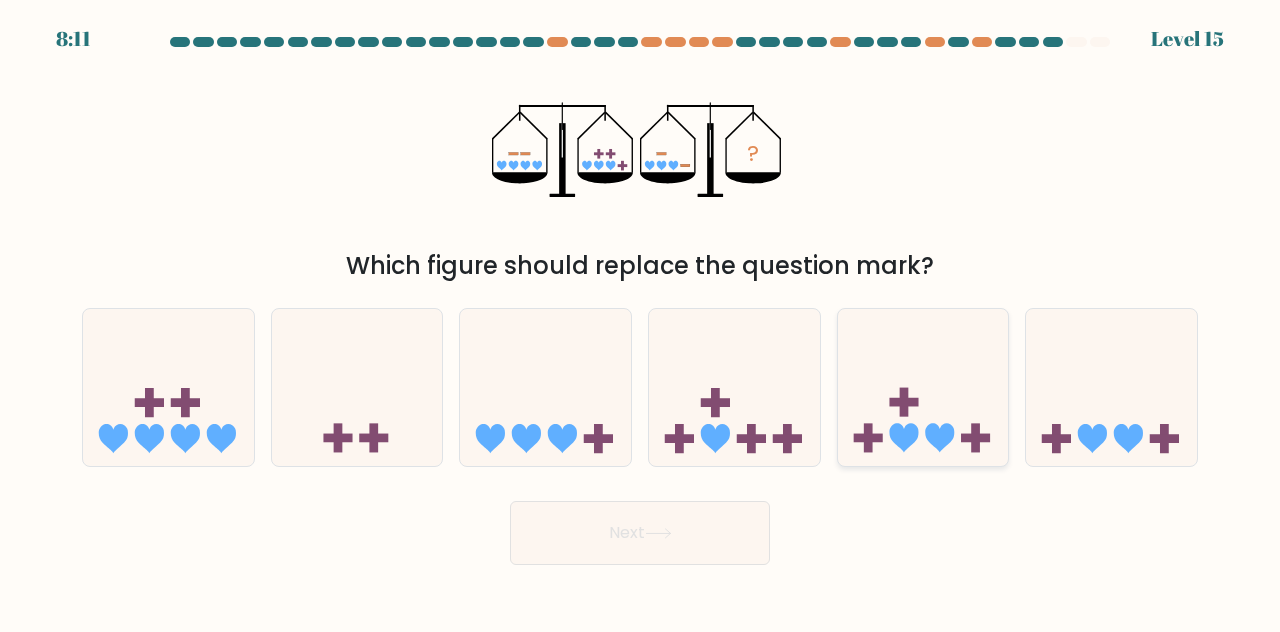 click at bounding box center (923, 386) 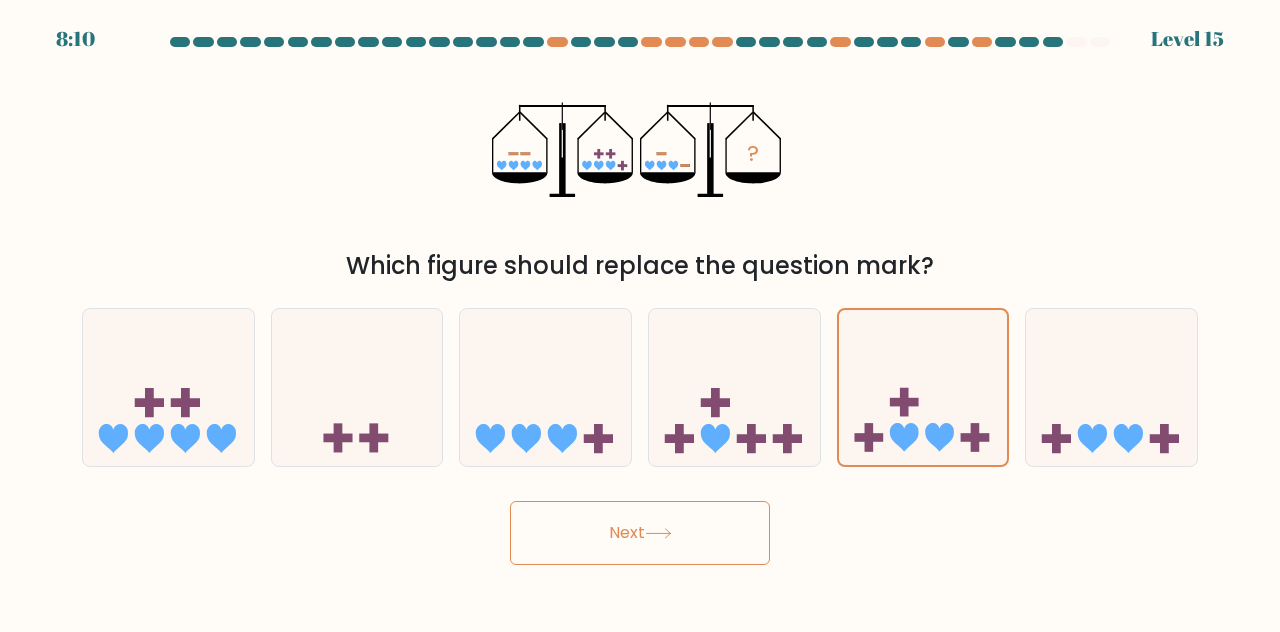 click on "Next" at bounding box center (640, 533) 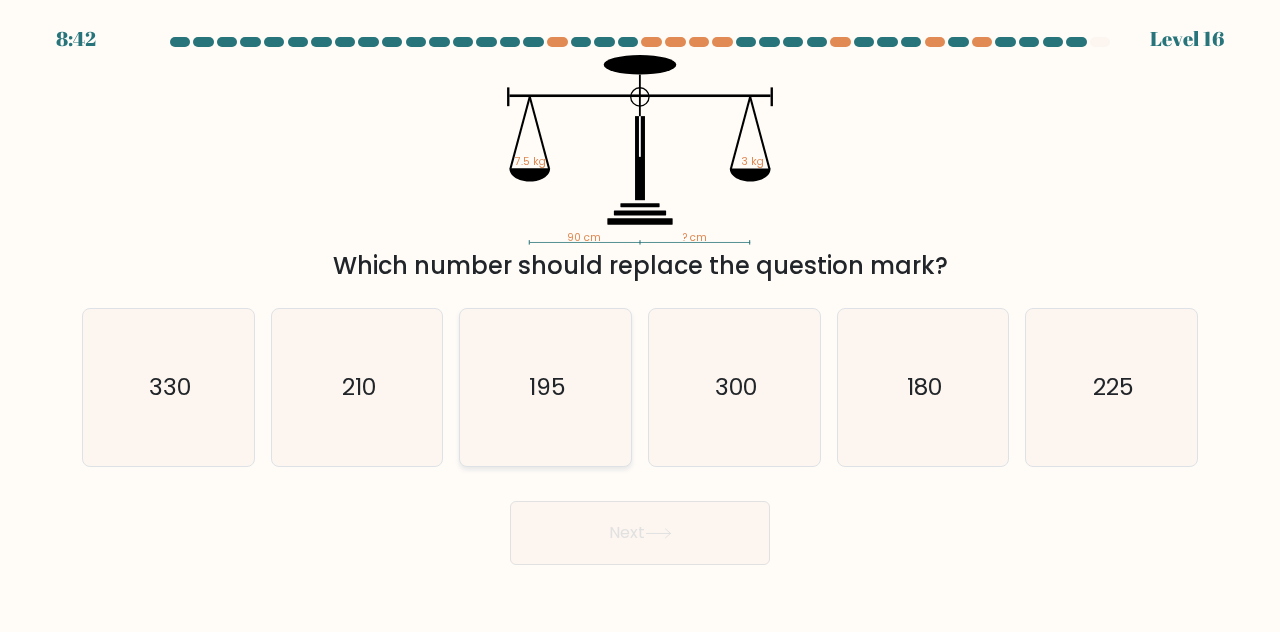 click on "195" at bounding box center [547, 386] 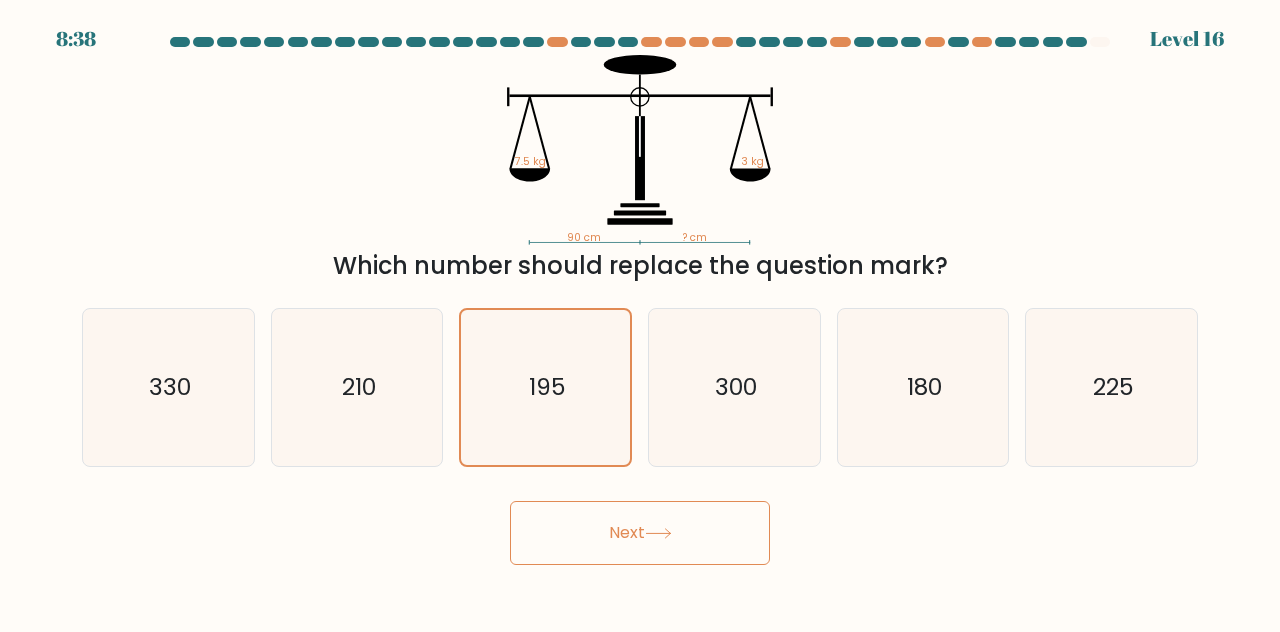 click on "Next" at bounding box center [640, 533] 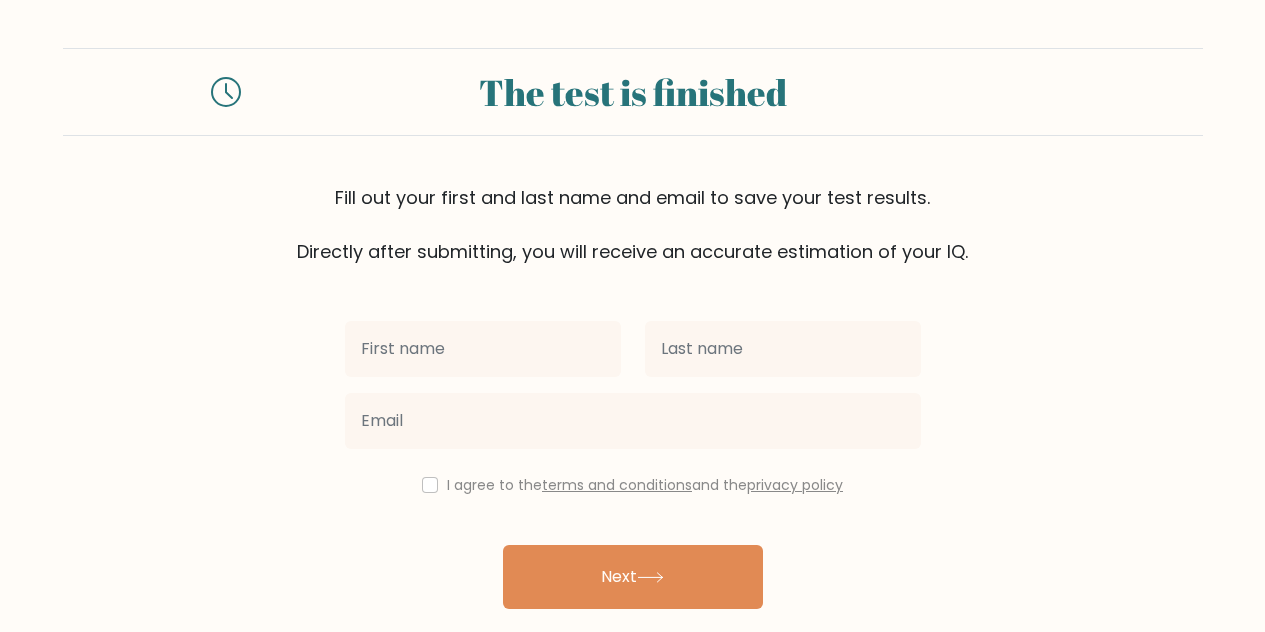 scroll, scrollTop: 0, scrollLeft: 0, axis: both 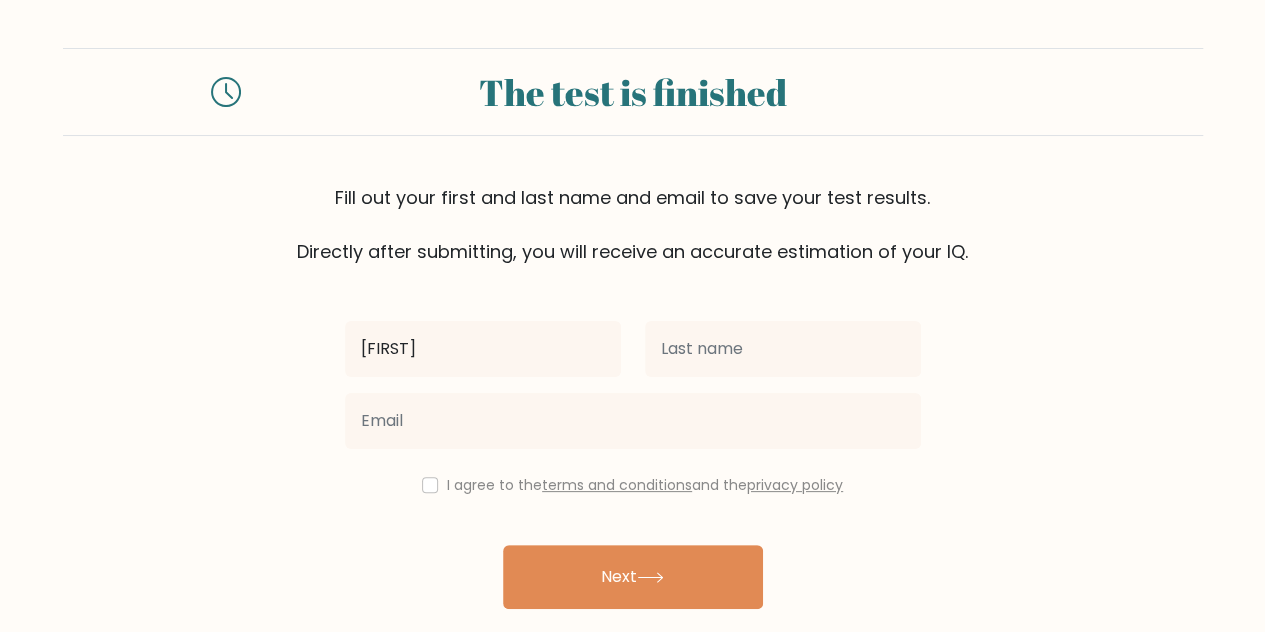 type on "Mohamamd" 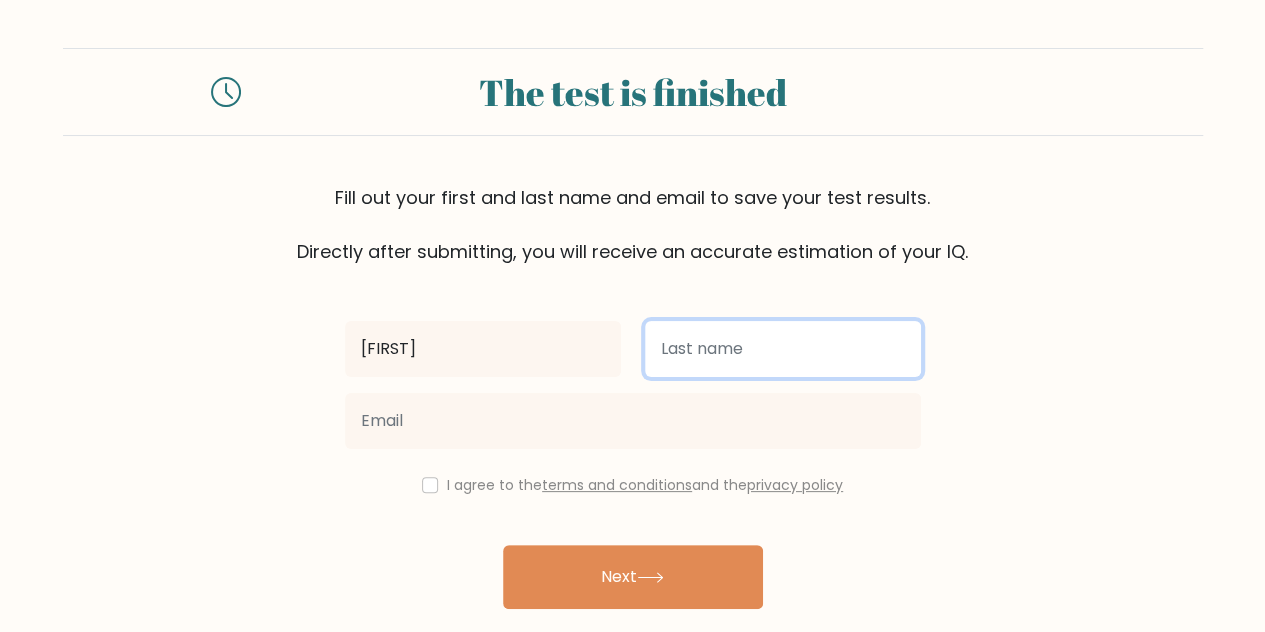 click at bounding box center (783, 349) 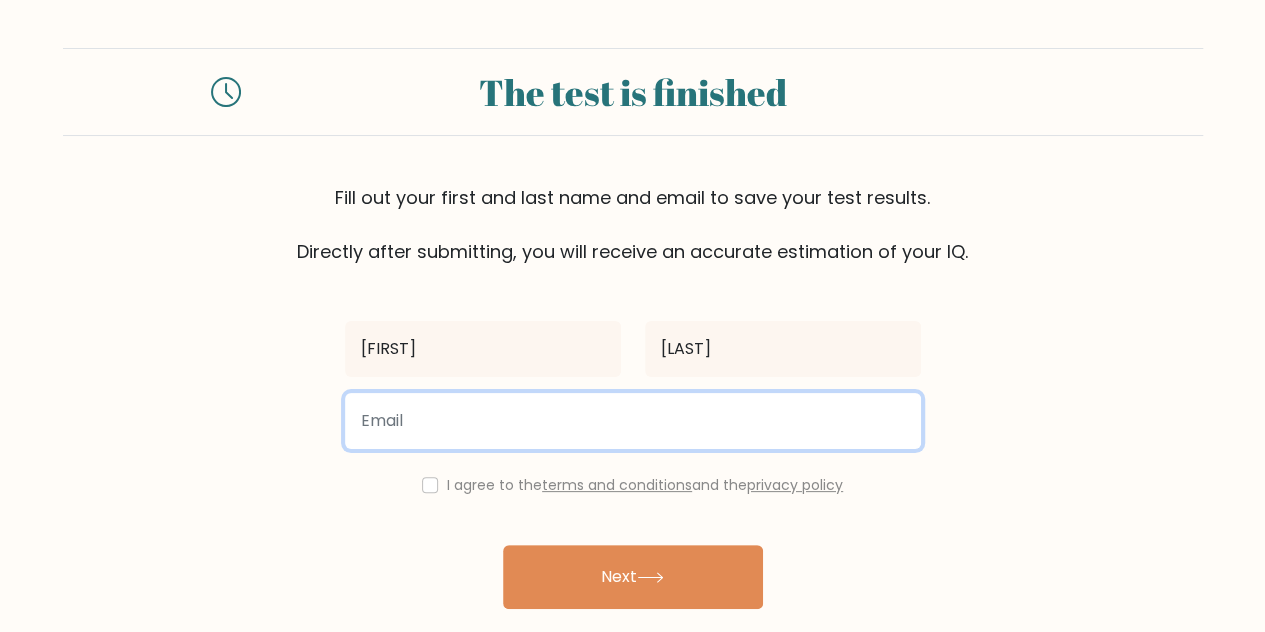 click at bounding box center (633, 421) 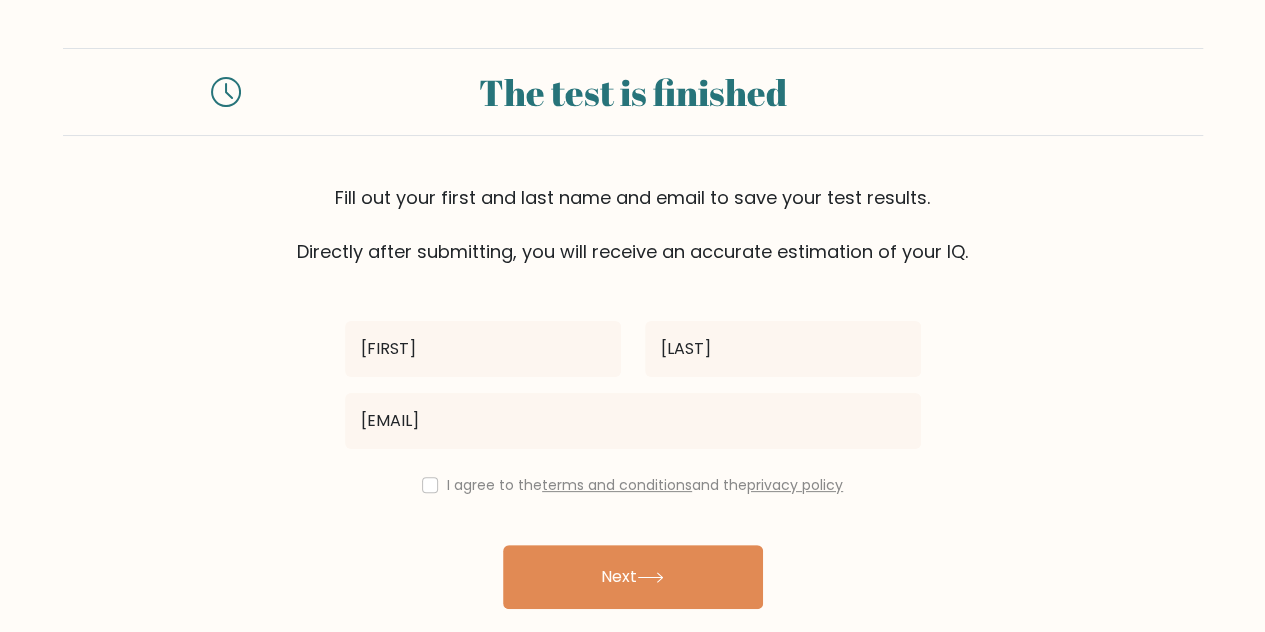 click on "I agree to the  terms and conditions  and the  privacy policy" at bounding box center (645, 485) 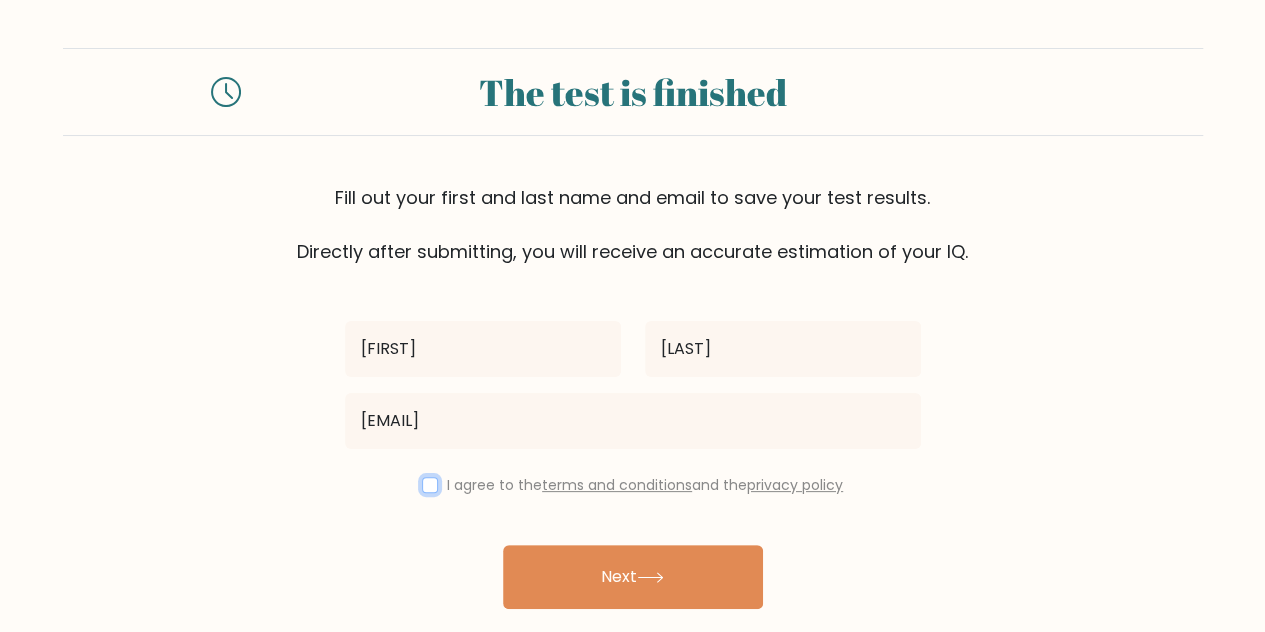 click at bounding box center [430, 485] 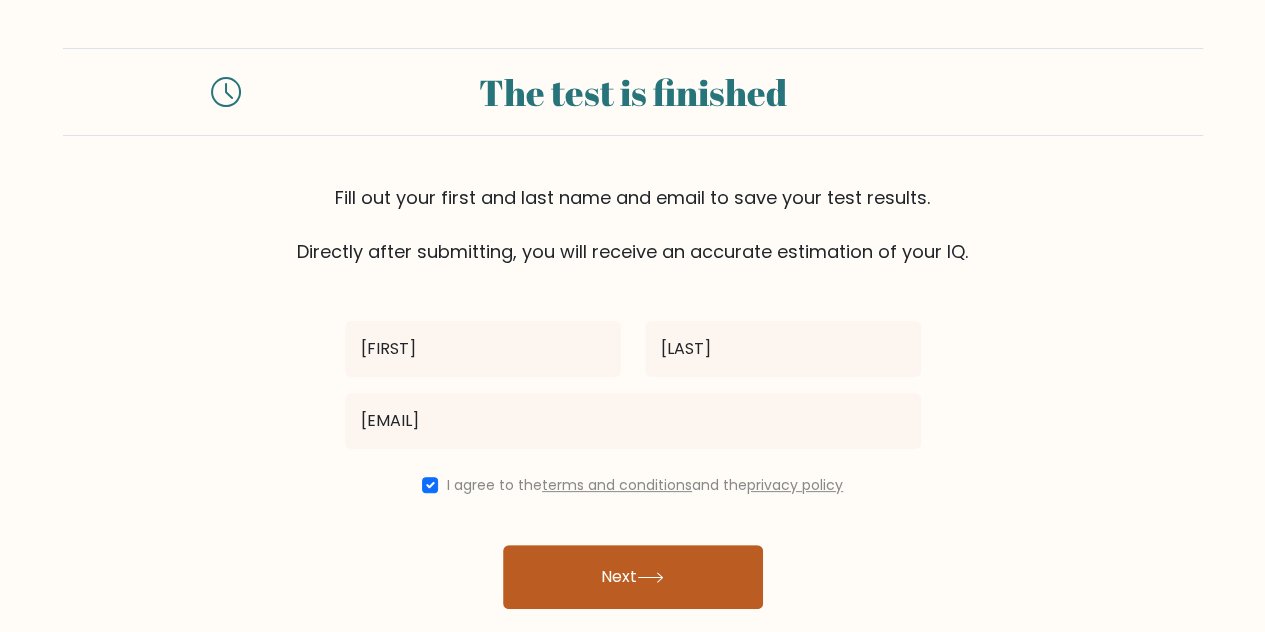 click on "Next" at bounding box center [633, 577] 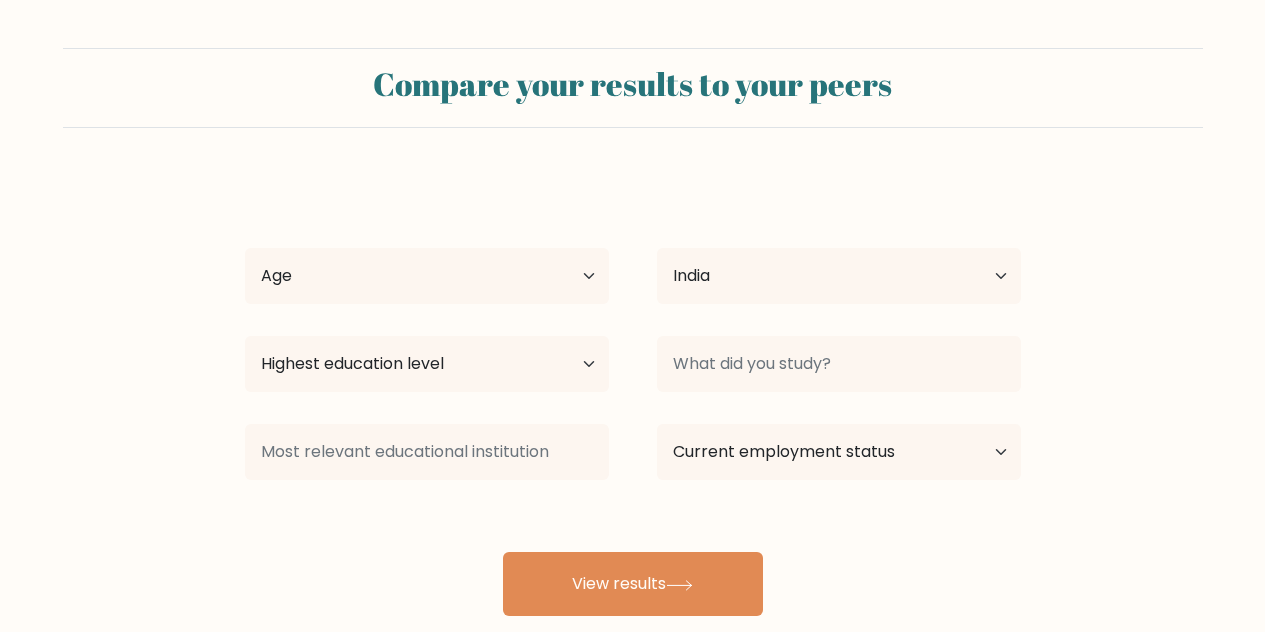 scroll, scrollTop: 0, scrollLeft: 0, axis: both 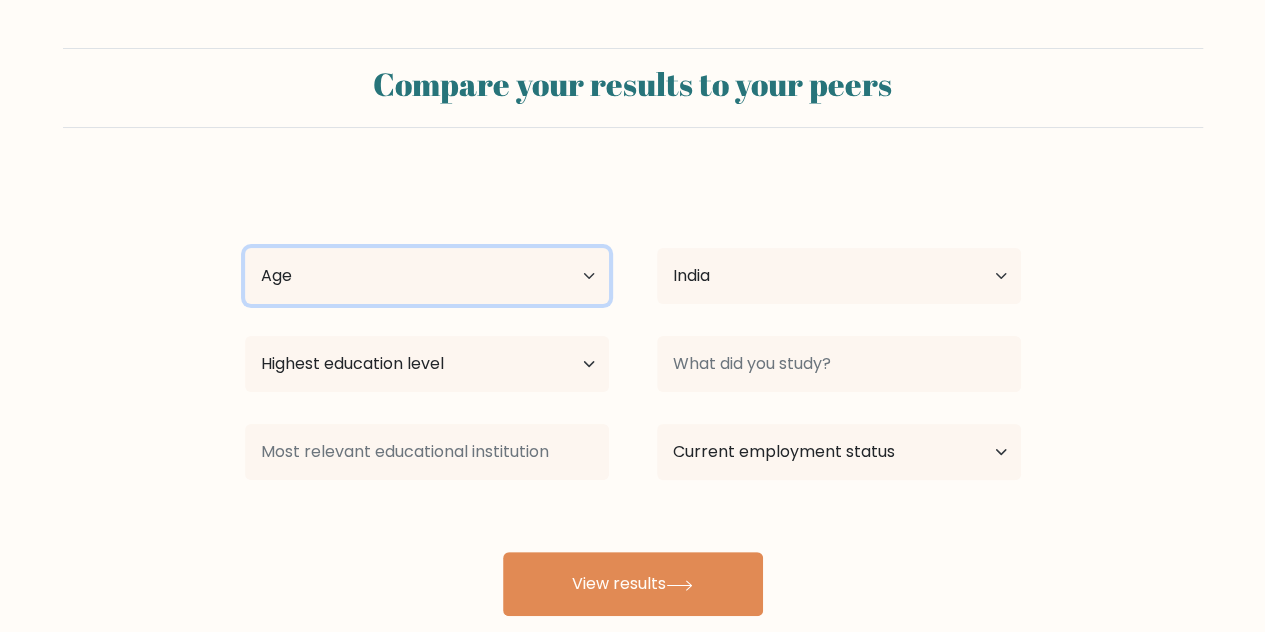 click on "Age
Under 18 years old
18-24 years old
25-34 years old
35-44 years old
45-54 years old
55-64 years old
65 years old and above" at bounding box center [427, 276] 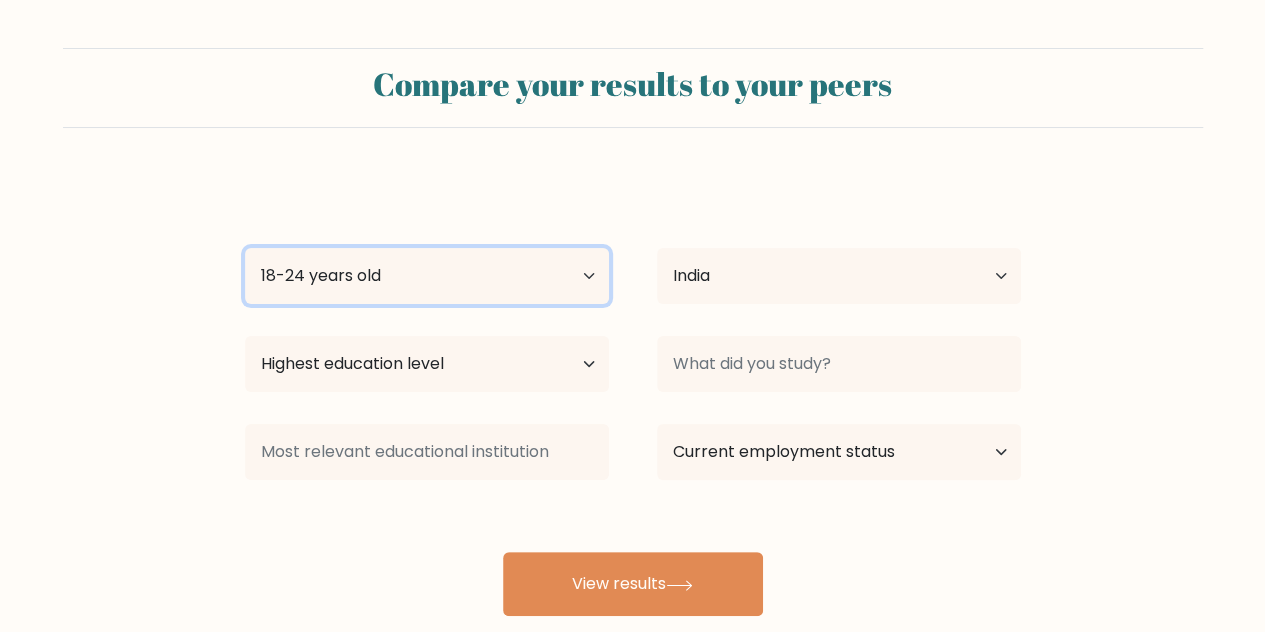 click on "Age
Under 18 years old
18-24 years old
25-34 years old
35-44 years old
45-54 years old
55-64 years old
65 years old and above" at bounding box center [427, 276] 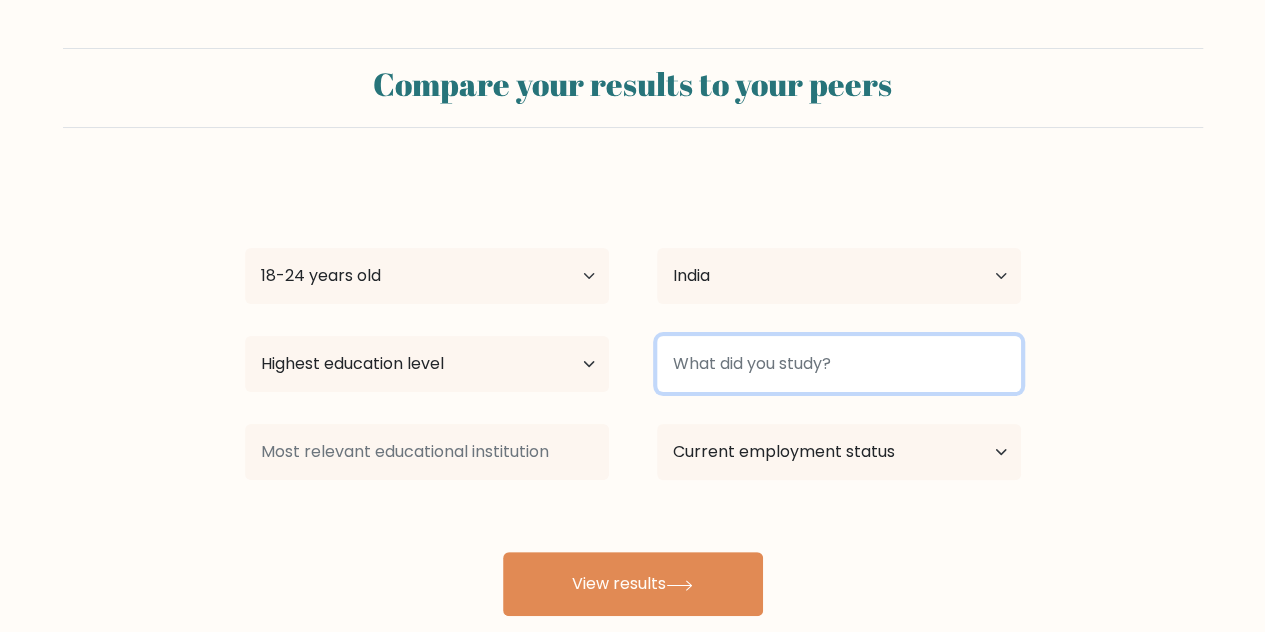click at bounding box center (839, 364) 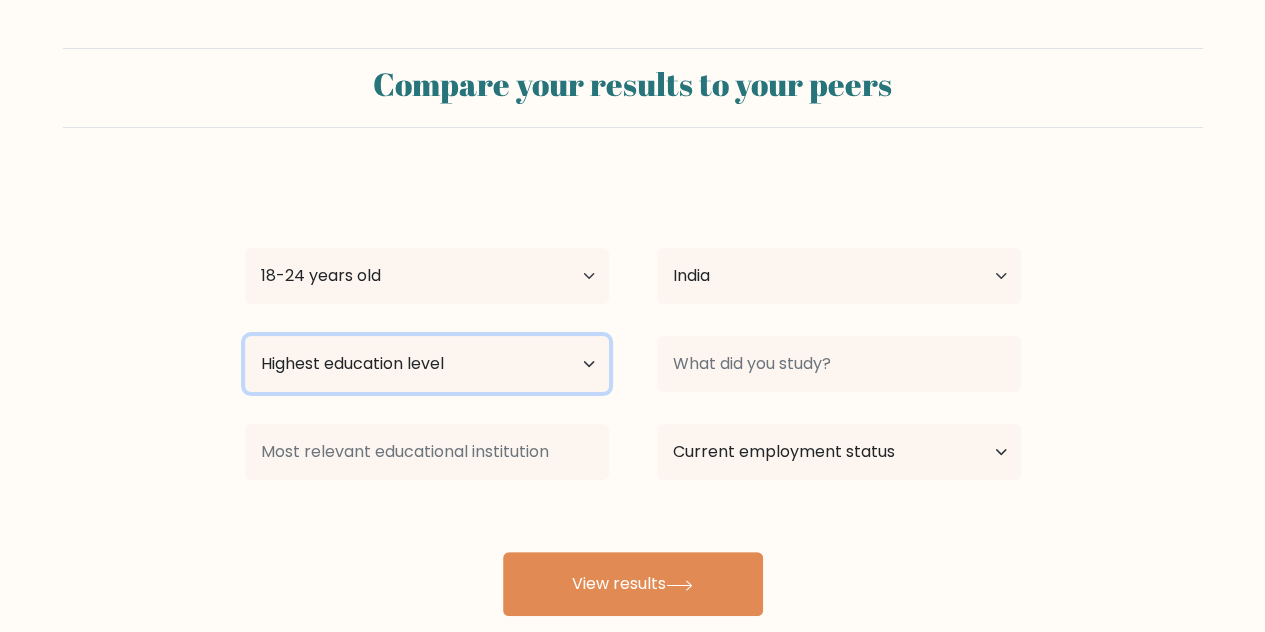 click on "Highest education level
No schooling
Primary
Lower Secondary
Upper Secondary
Occupation Specific
Bachelor's degree
Master's degree
Doctoral degree" at bounding box center [427, 364] 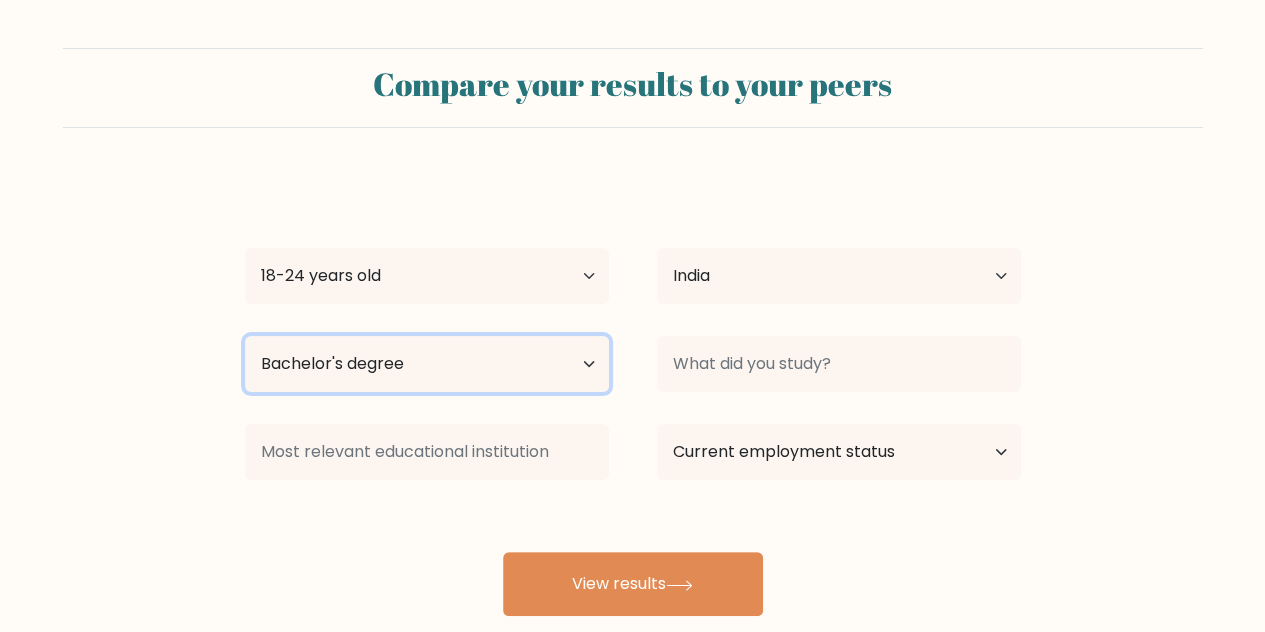 click on "Highest education level
No schooling
Primary
Lower Secondary
Upper Secondary
Occupation Specific
Bachelor's degree
Master's degree
Doctoral degree" at bounding box center [427, 364] 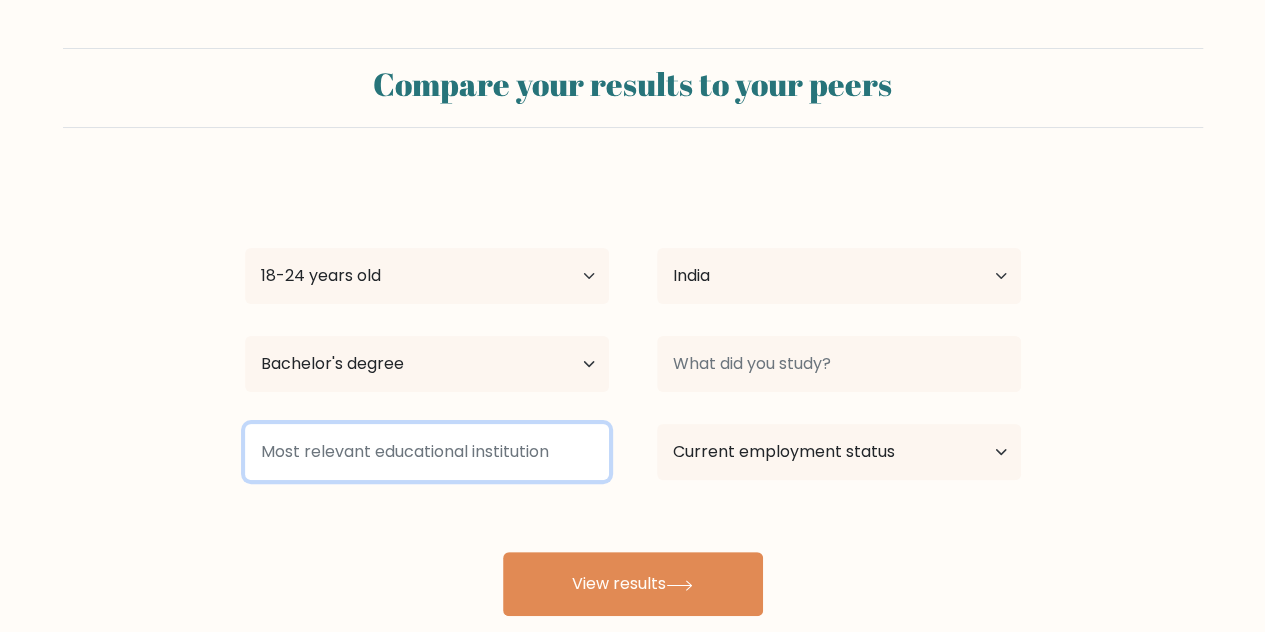 click at bounding box center [427, 452] 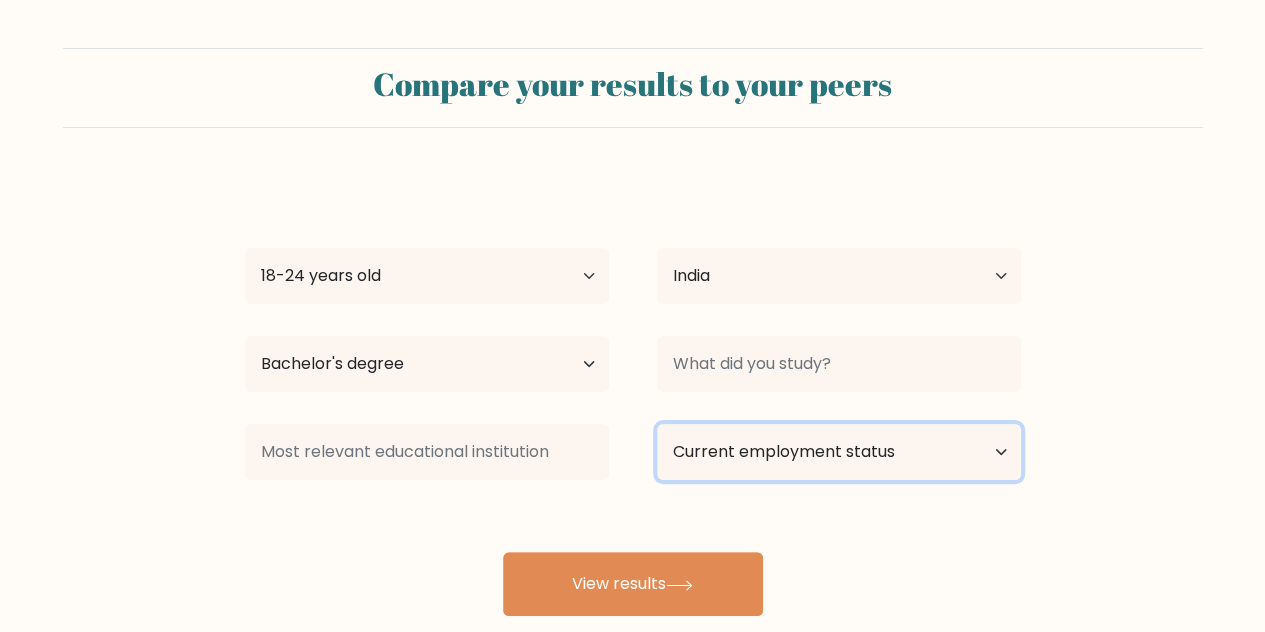 click on "Current employment status
Employed
Student
Retired
Other / prefer not to answer" at bounding box center [839, 452] 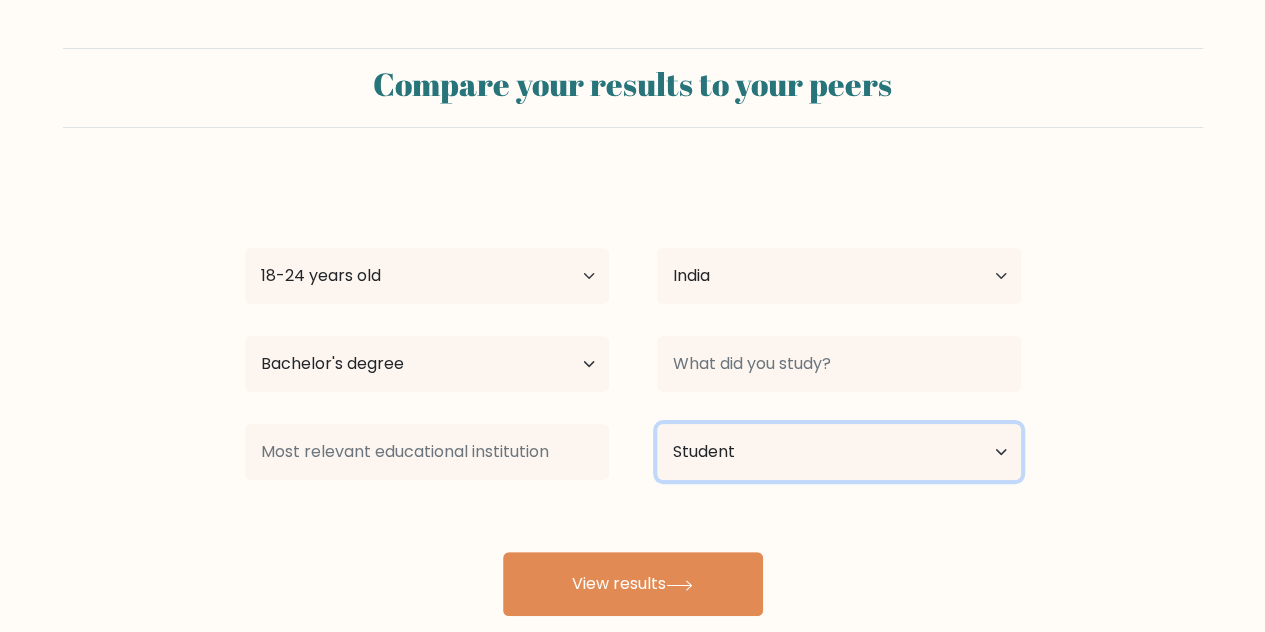 click on "Current employment status
Employed
Student
Retired
Other / prefer not to answer" at bounding box center [839, 452] 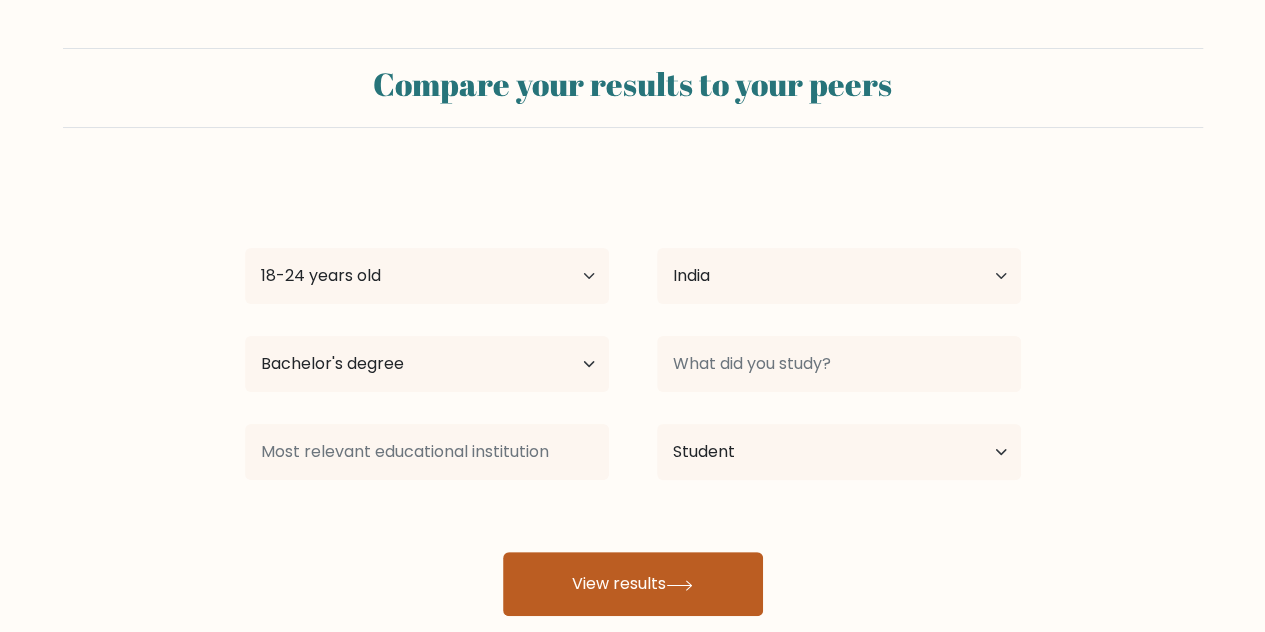 click on "View results" at bounding box center [633, 584] 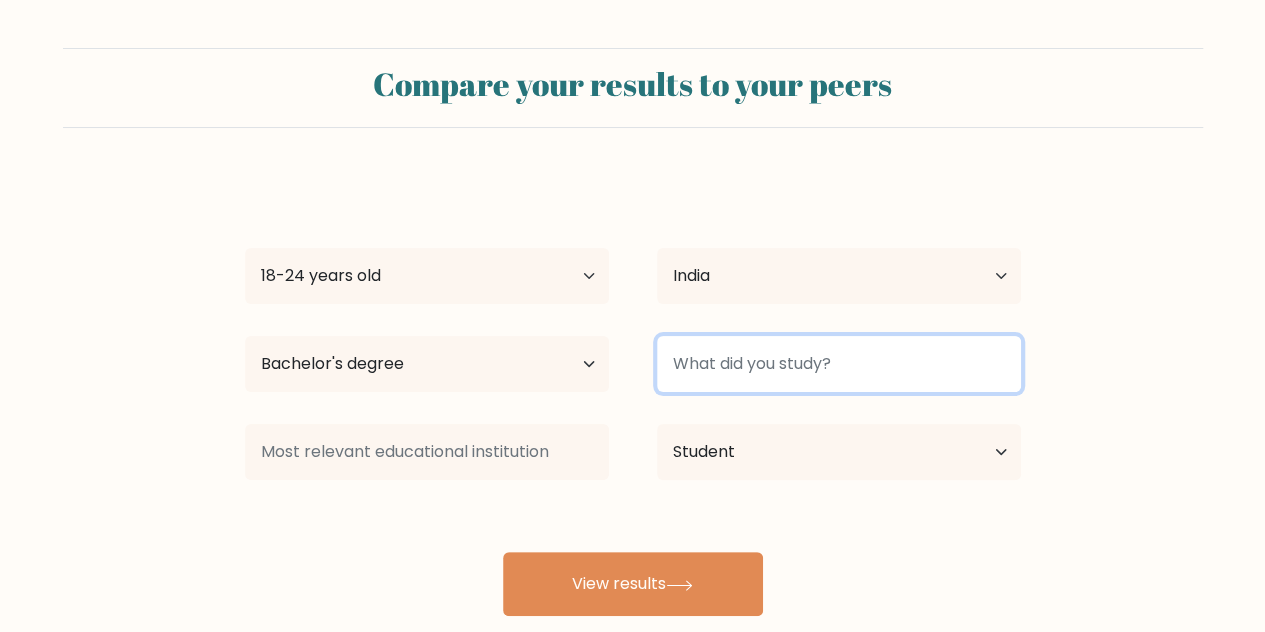 click at bounding box center (839, 364) 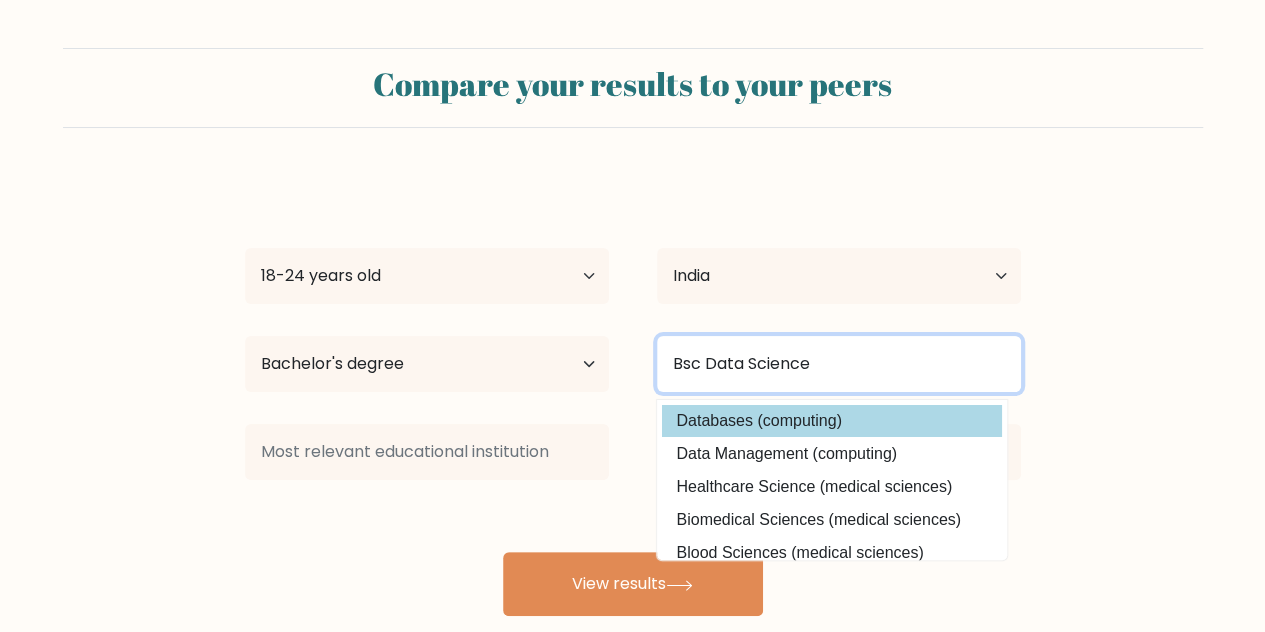 type on "Bsc Data Science" 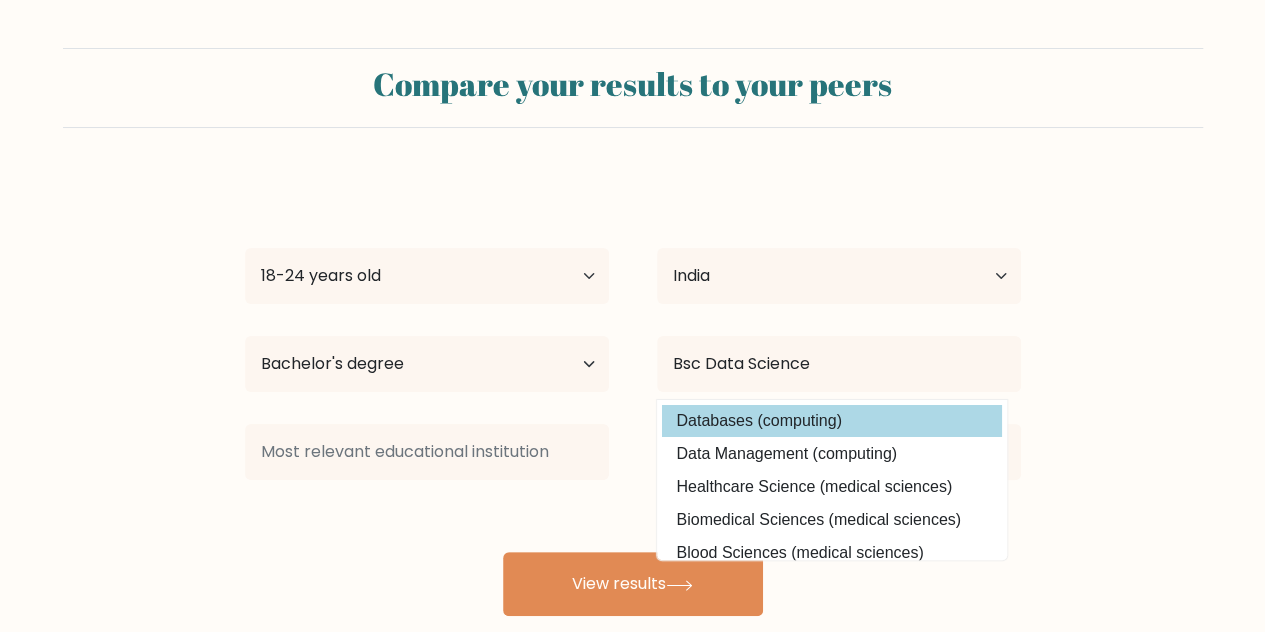 click on "Mohamamd
[LAST]
Age
Under 18 years old
18-24 years old
25-34 years old
35-44 years old
45-54 years old
55-64 years old
65 years old and above
Country
[COUNTRY]
[COUNTRY]
[COUNTRY]
[COUNTRY]
[COUNTRY]
[COUNTRY]
[COUNTRY]
[COUNTRY]
[COUNTRY]
[COUNTRY]
[COUNTRY]
[COUNTRY]
[COUNTRY]
[COUNTRY]
[COUNTRY]
[COUNTRY]
[COUNTRY]
[COUNTRY]
[COUNTRY]
[COUNTRY]
[COUNTRY]
[COUNTRY]
[COUNTRY]
[COUNTRY]
[COUNTRY]
[COUNTRY]
[COUNTRY]
[COUNTRY]
[COUNTRY]
[COUNTRY]
[COUNTRY]
[COUNTRY]
[COUNTRY]
[COUNTRY]" at bounding box center (633, 396) 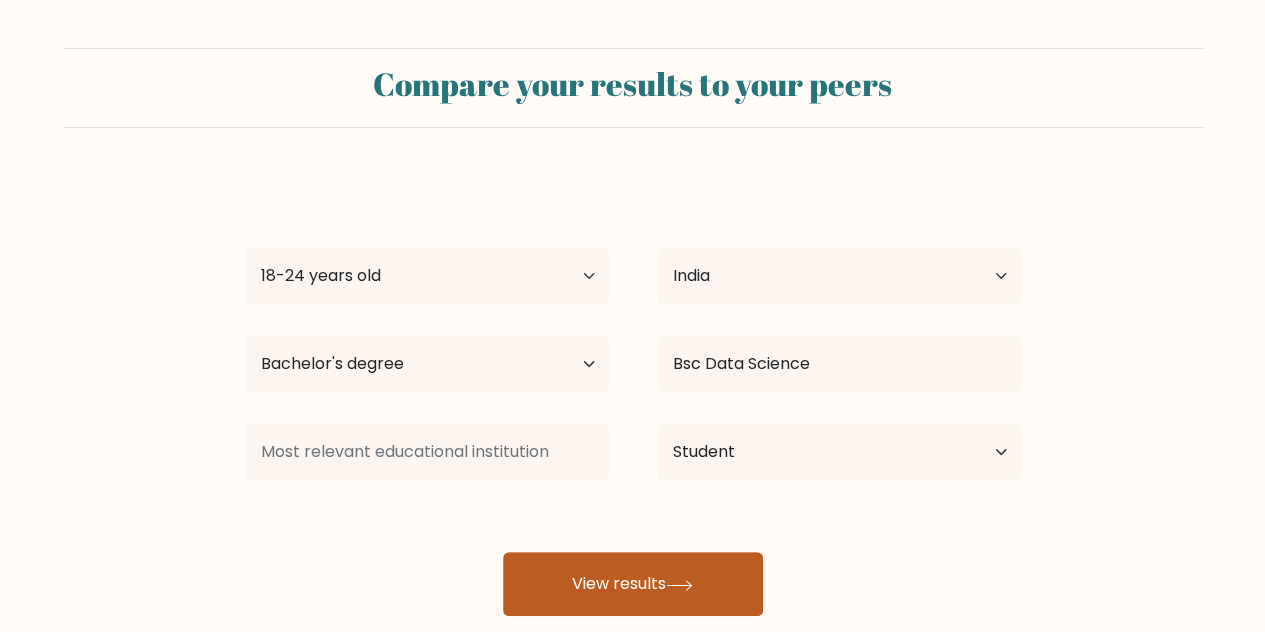 click on "View results" at bounding box center [633, 584] 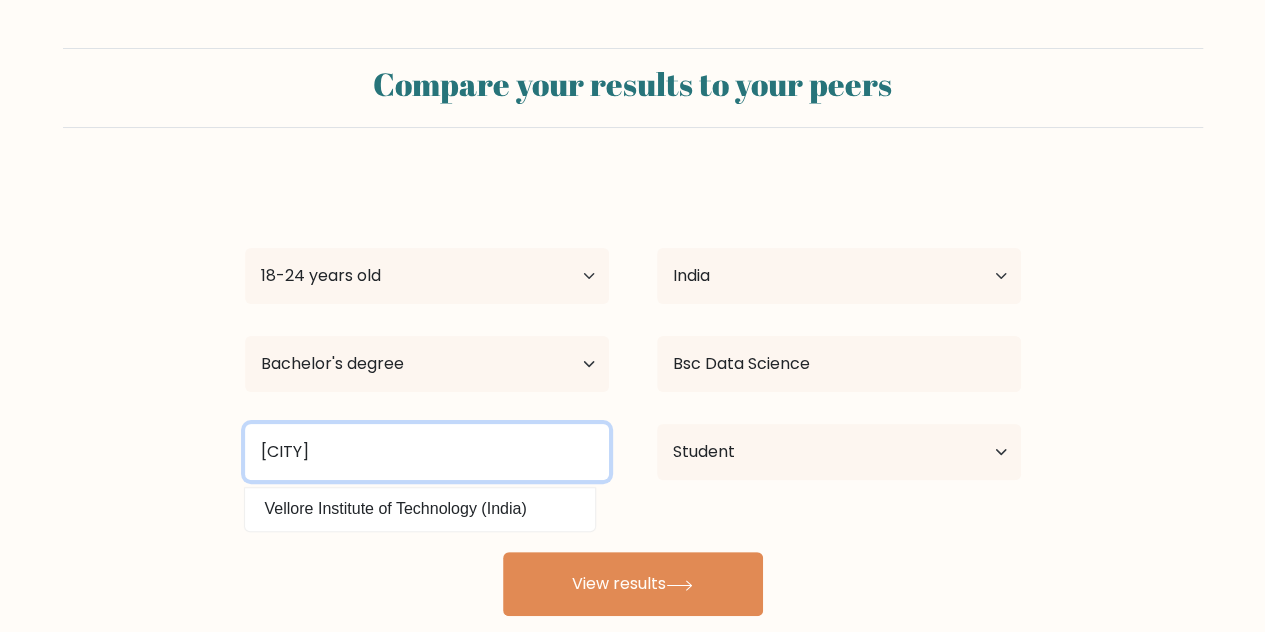 type on "[CITY]" 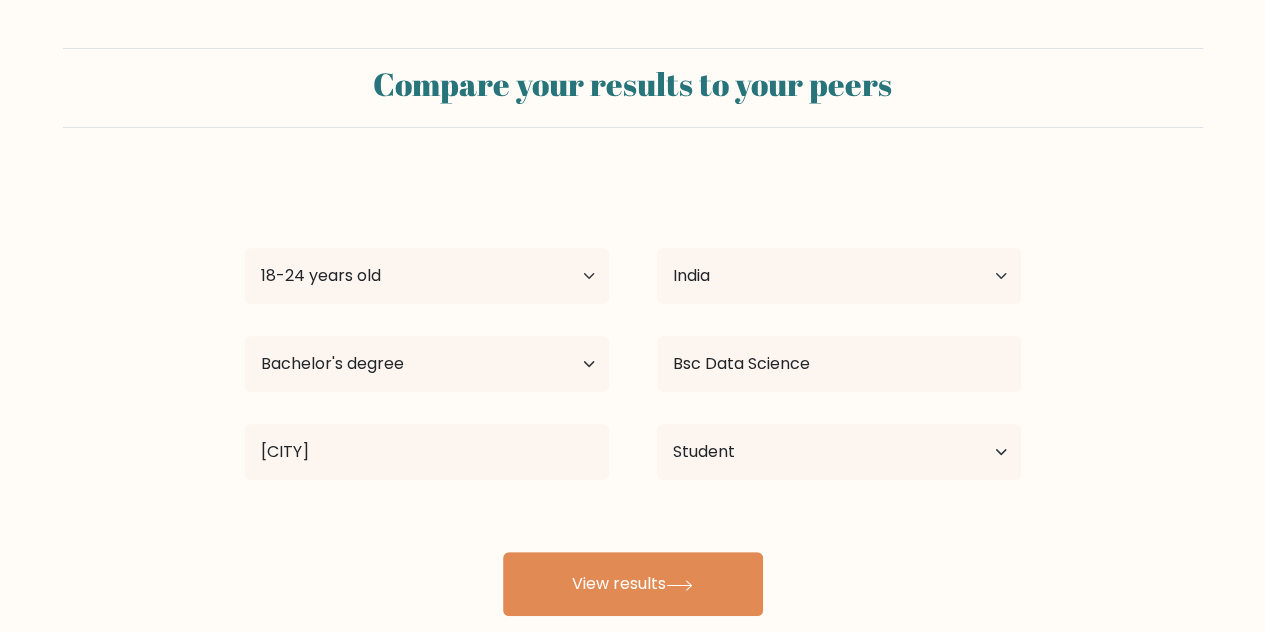 drag, startPoint x: 518, startPoint y: 529, endPoint x: 489, endPoint y: 505, distance: 37.64306 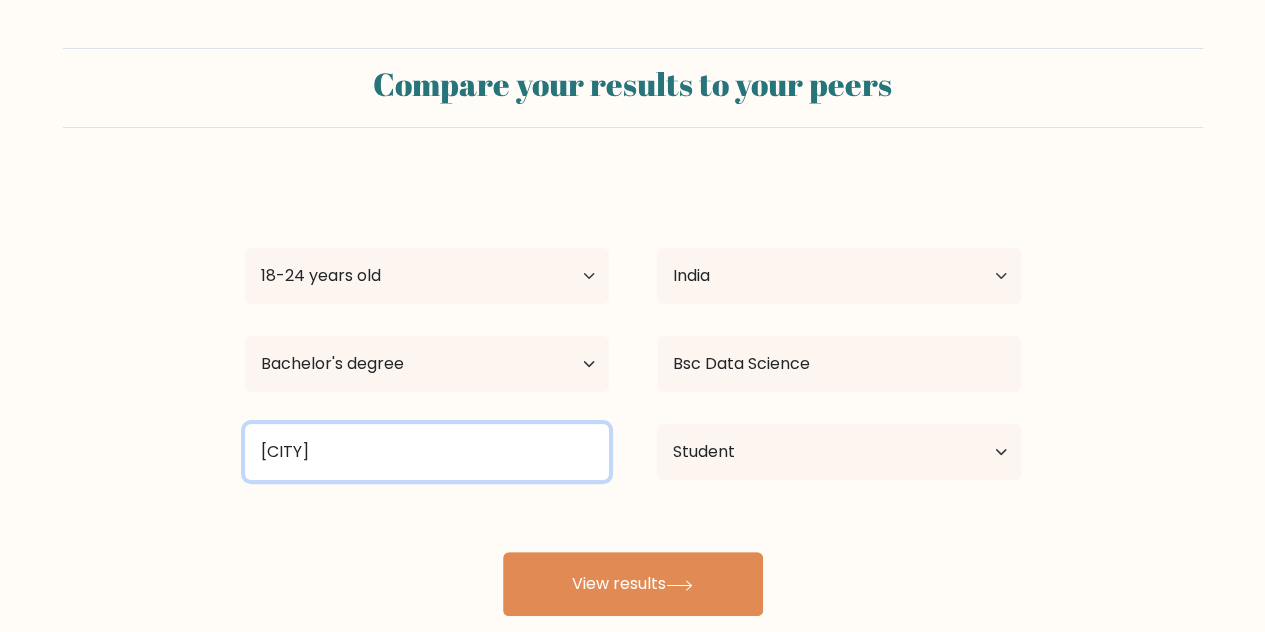 click on "[CITY]" at bounding box center [427, 452] 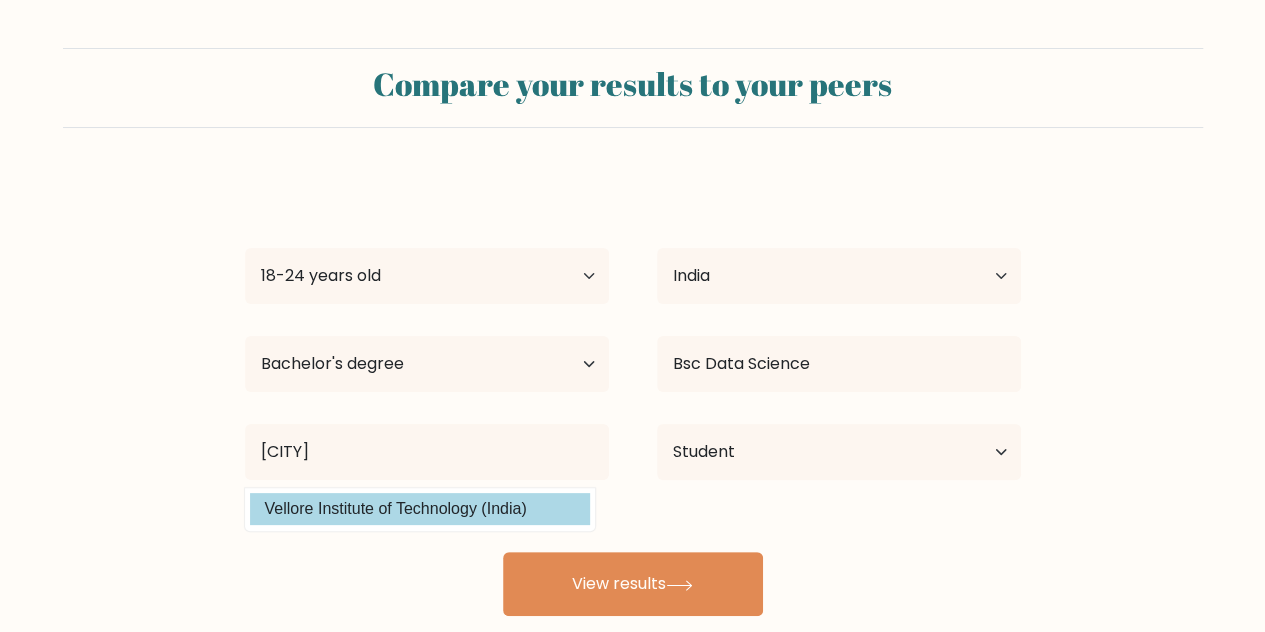 click on "Mohamamd
[LAST]
Age
Under 18 years old
18-24 years old
25-34 years old
35-44 years old
45-54 years old
55-64 years old
65 years old and above
Country
[COUNTRY]
[COUNTRY]
[COUNTRY]
[COUNTRY]
[COUNTRY]
[COUNTRY]
[COUNTRY]
[COUNTRY]
[COUNTRY]
[COUNTRY]
[COUNTRY]
[COUNTRY]
[COUNTRY]
[COUNTRY]
[COUNTRY]
[COUNTRY]
[COUNTRY]
[COUNTRY]
[COUNTRY]
[COUNTRY]
[COUNTRY]
[COUNTRY]
[COUNTRY]
[COUNTRY]
[COUNTRY]
[COUNTRY]
[COUNTRY]
[COUNTRY]
[COUNTRY]
[COUNTRY]
[COUNTRY]
[COUNTRY]
[COUNTRY]
[COUNTRY]" at bounding box center (633, 396) 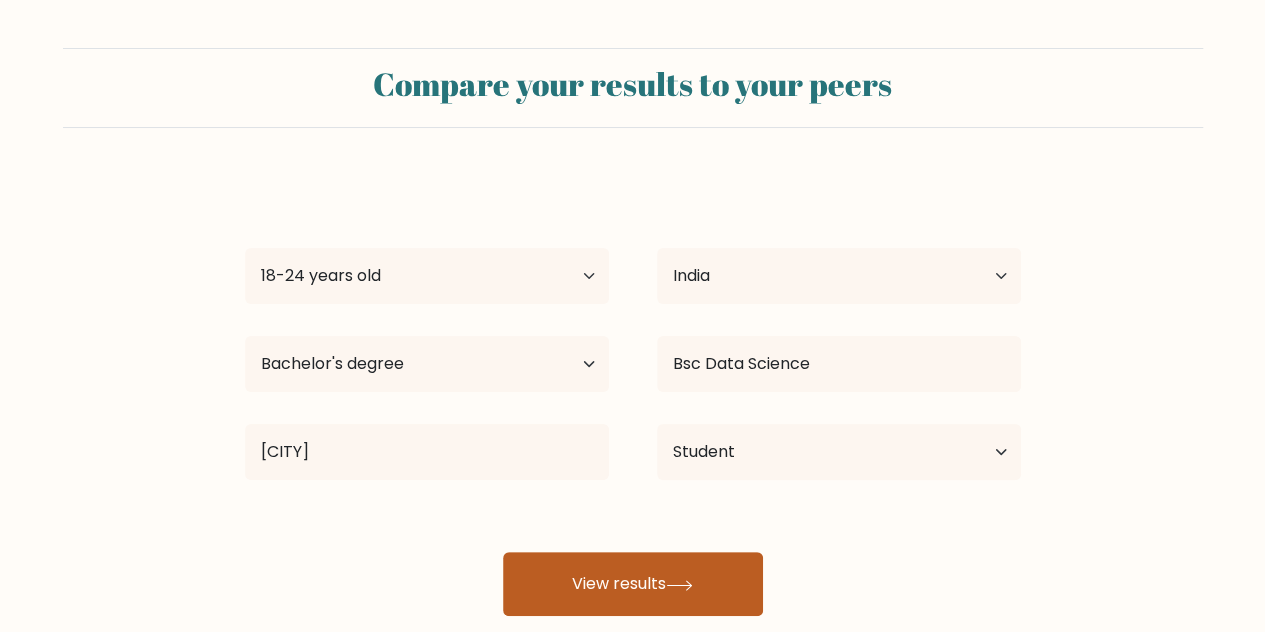 click on "View results" at bounding box center [633, 584] 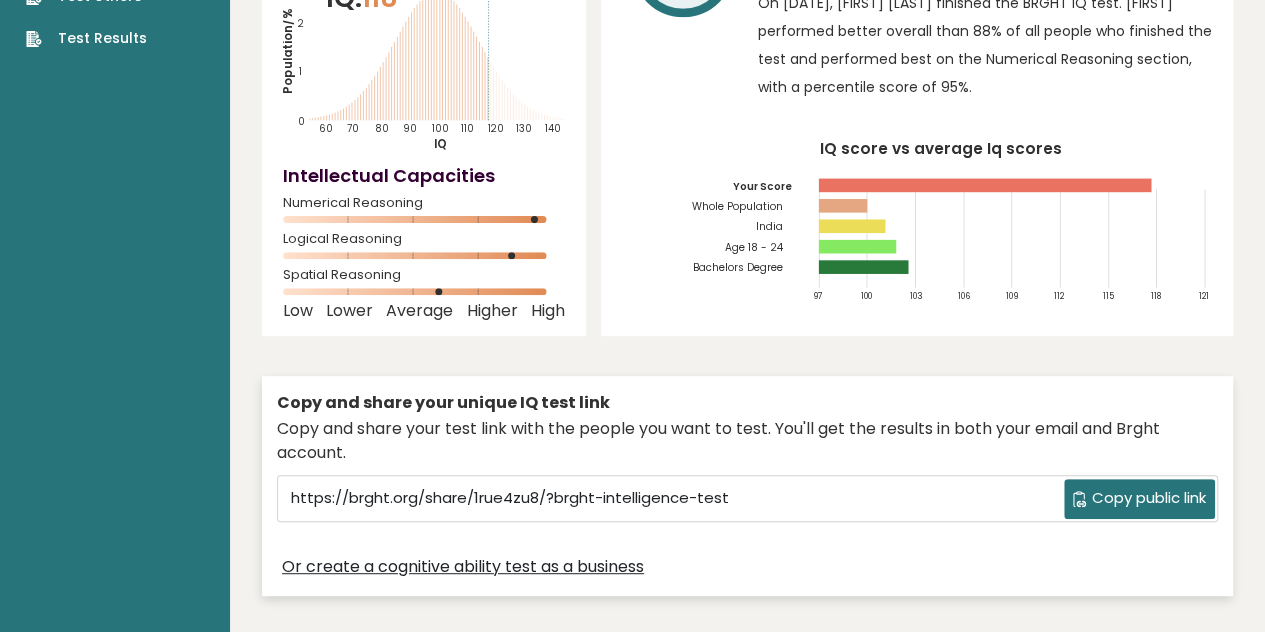 scroll, scrollTop: 0, scrollLeft: 0, axis: both 